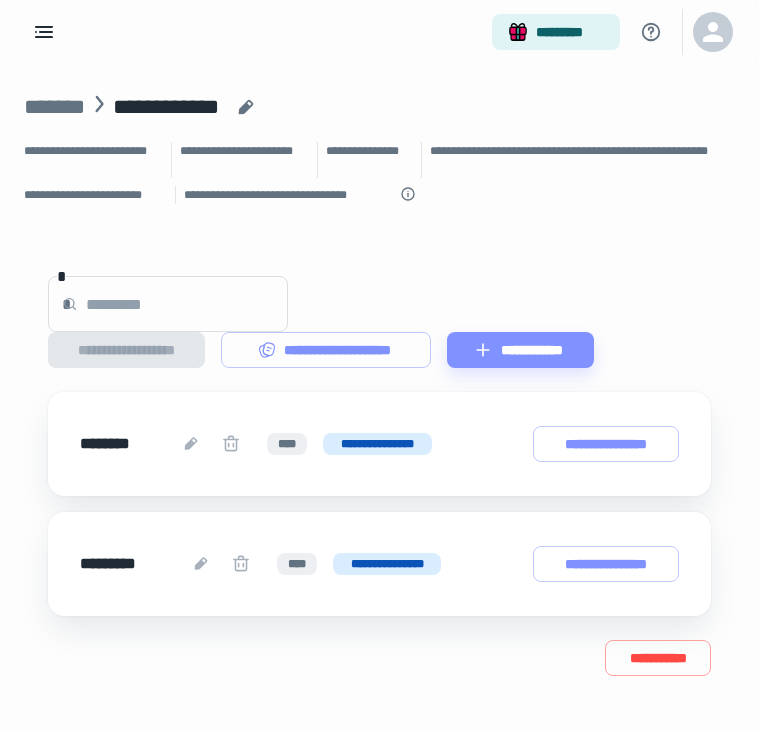 scroll, scrollTop: 0, scrollLeft: 0, axis: both 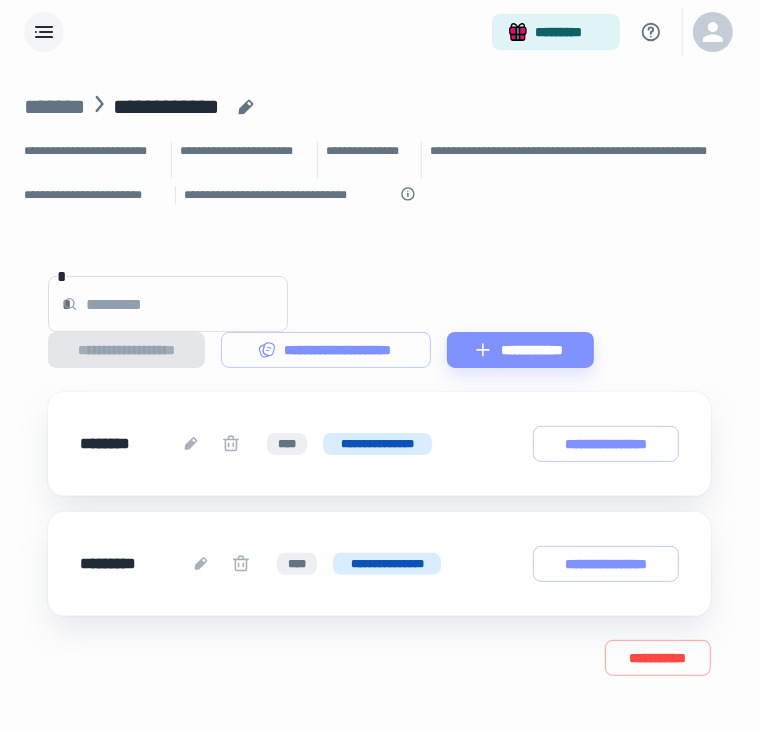 click 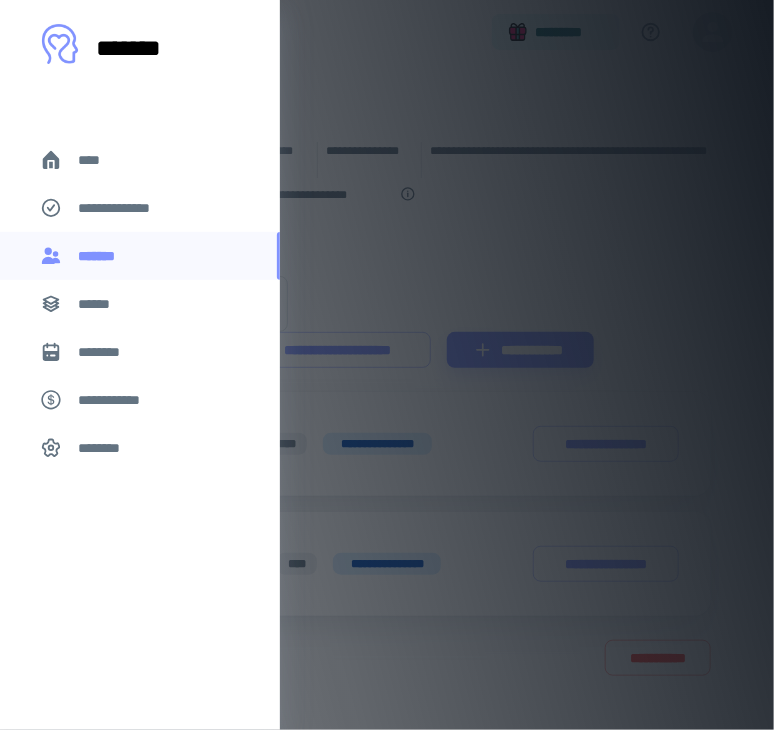 click on "**********" at bounding box center [127, 208] 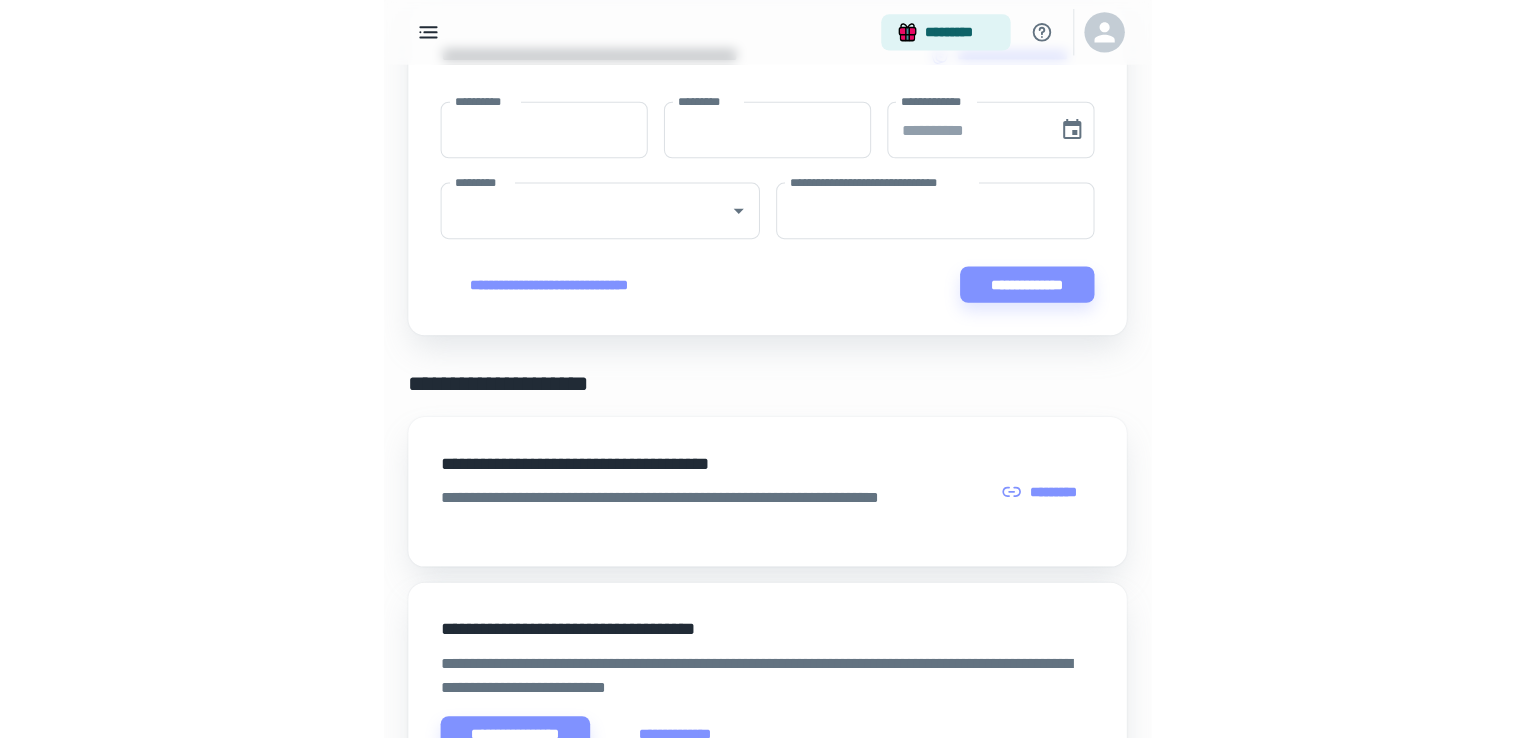 scroll, scrollTop: 0, scrollLeft: 0, axis: both 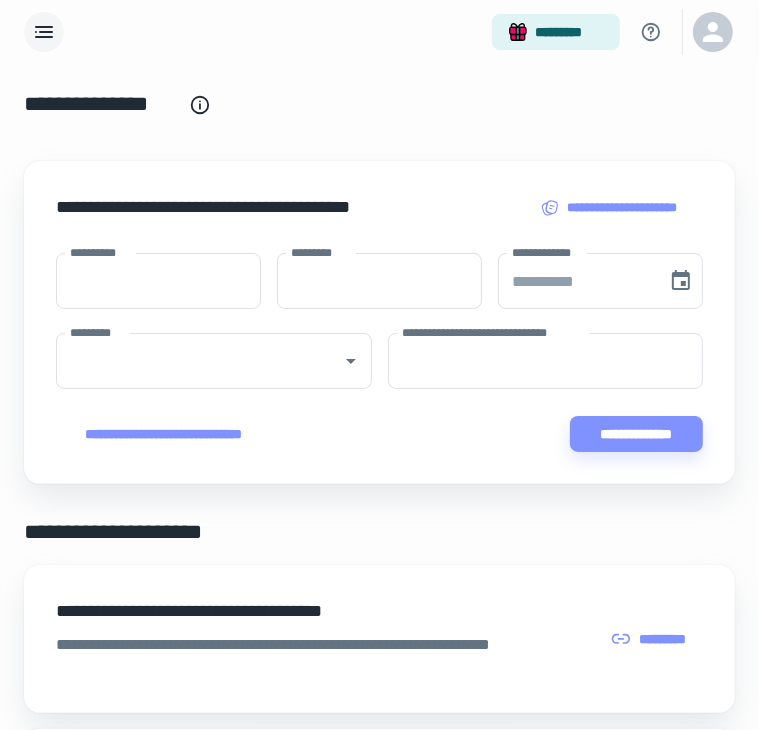 click at bounding box center (44, 32) 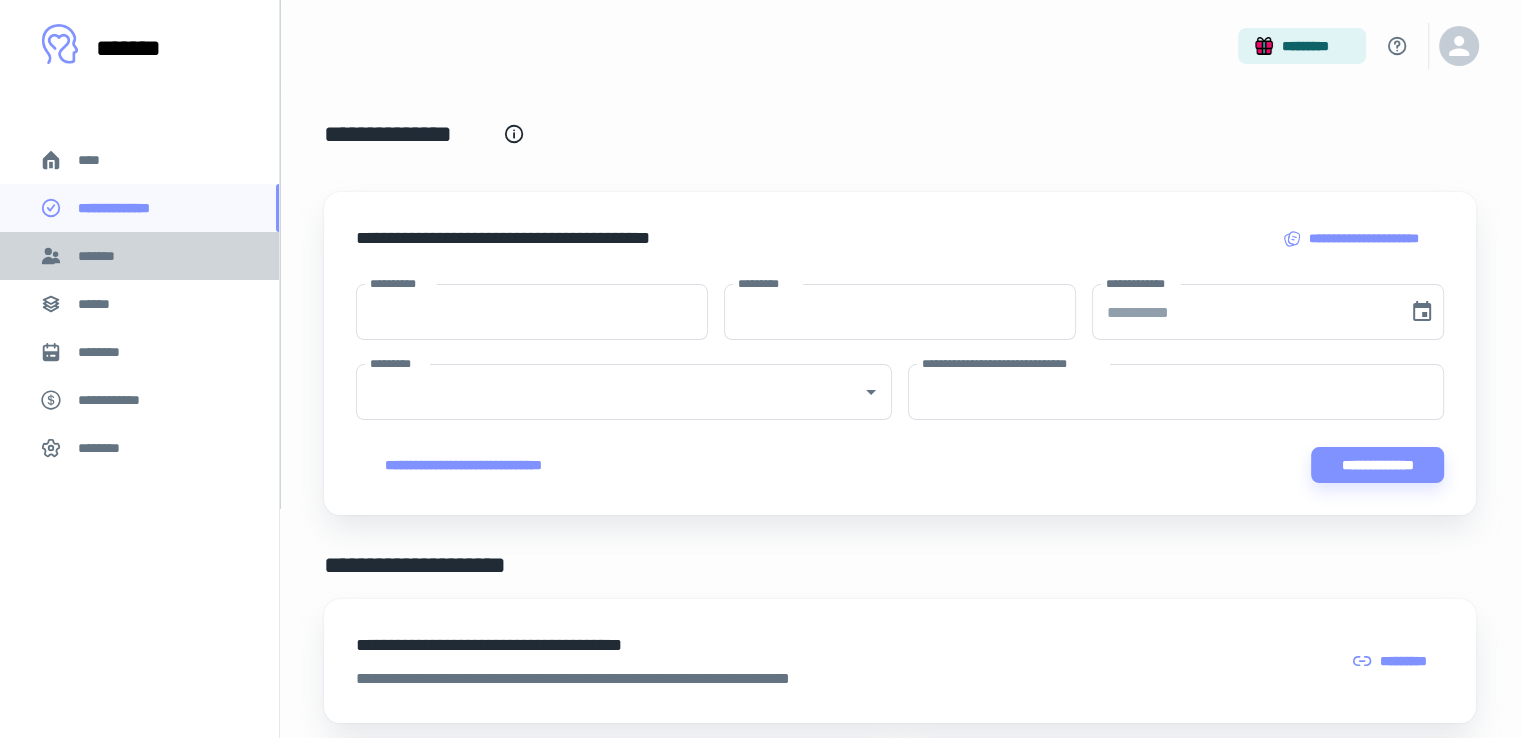 click on "*******" at bounding box center (101, 256) 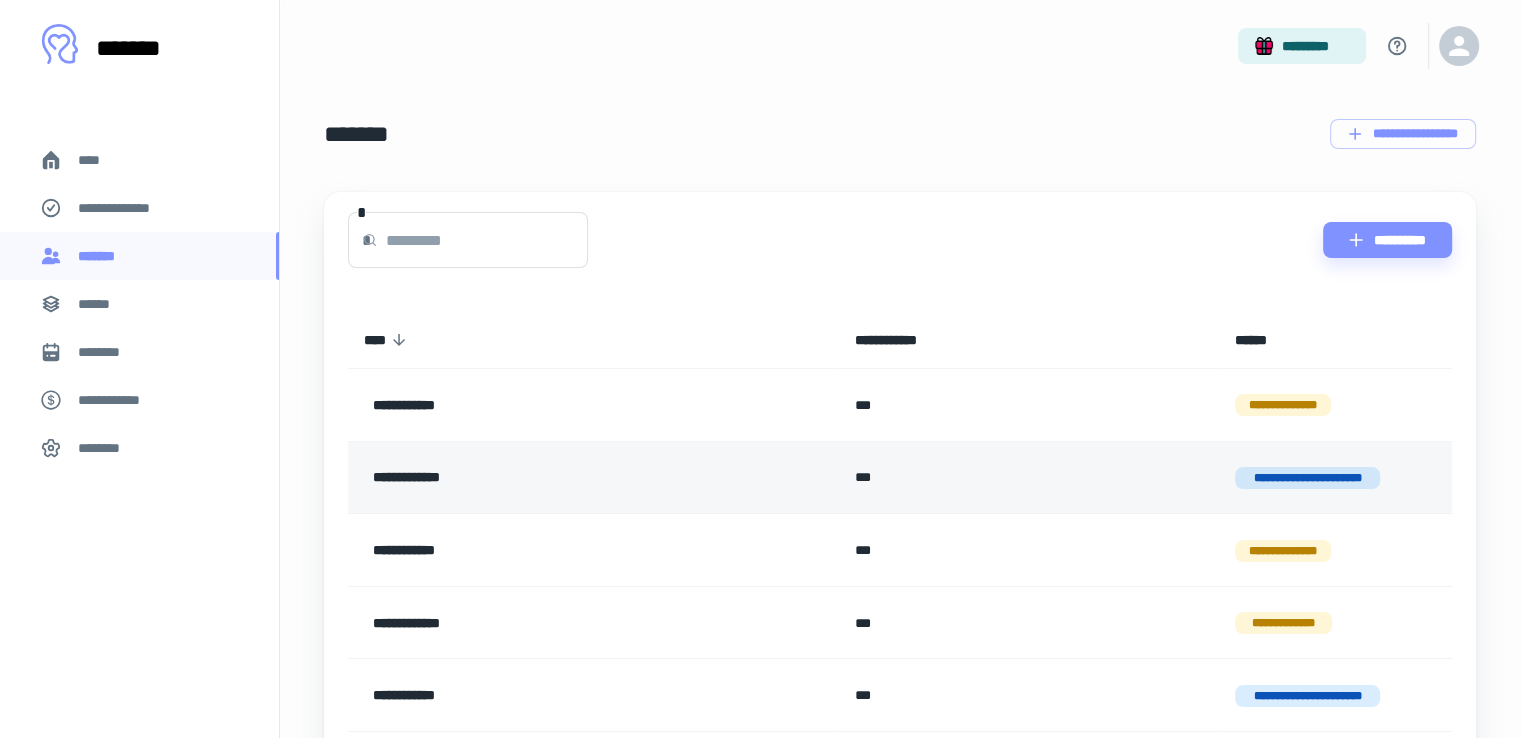 click on "**********" at bounding box center (534, 478) 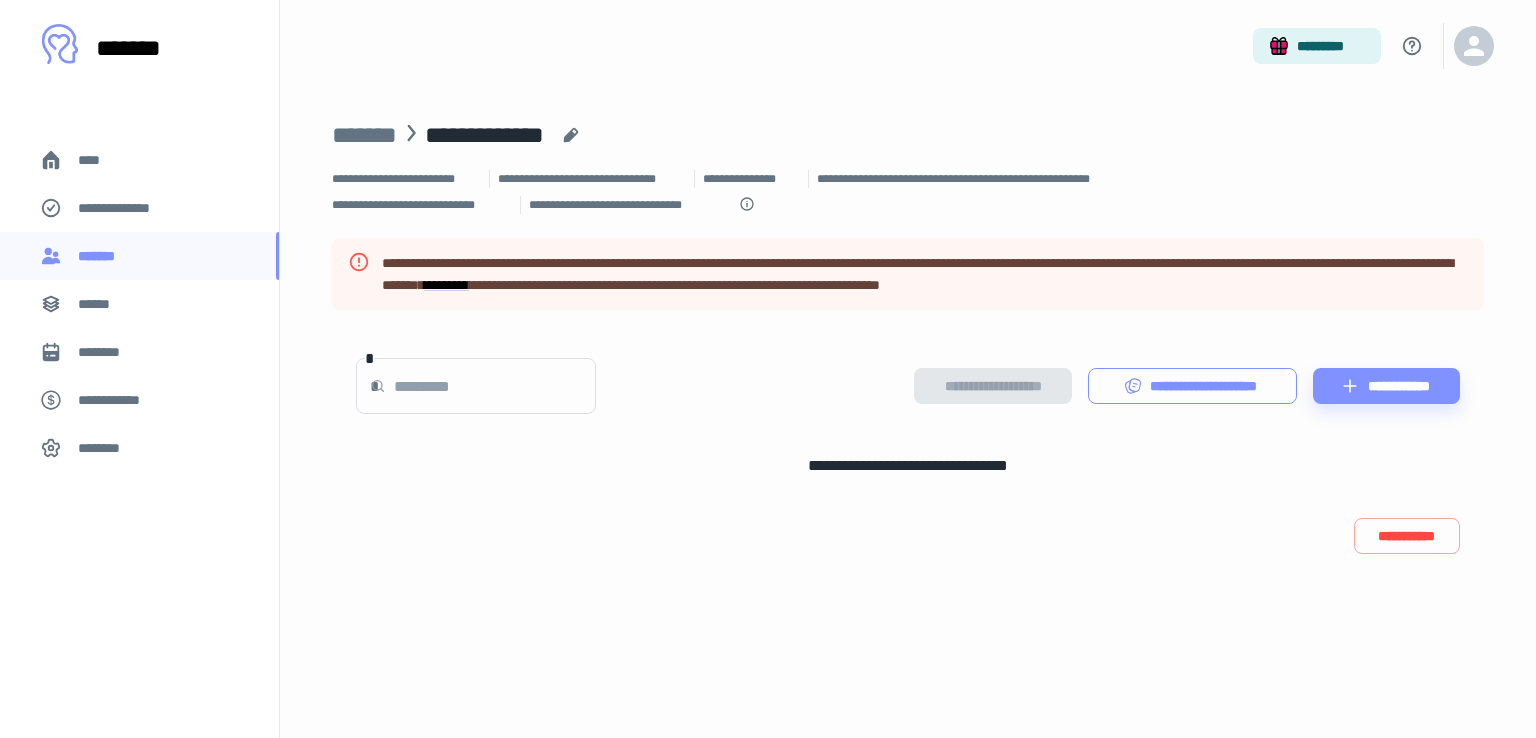 click on "**********" at bounding box center (1193, 386) 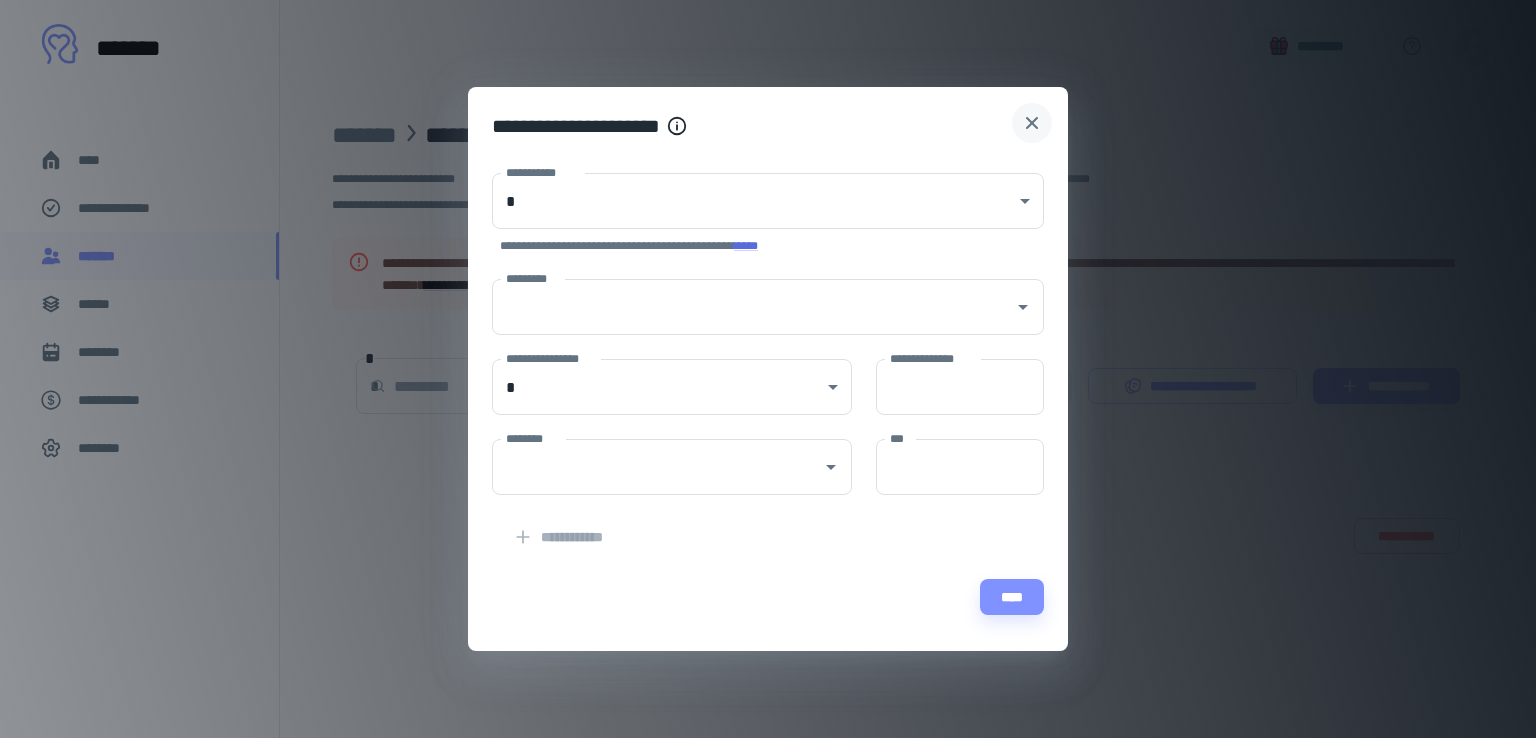 click at bounding box center [1032, 123] 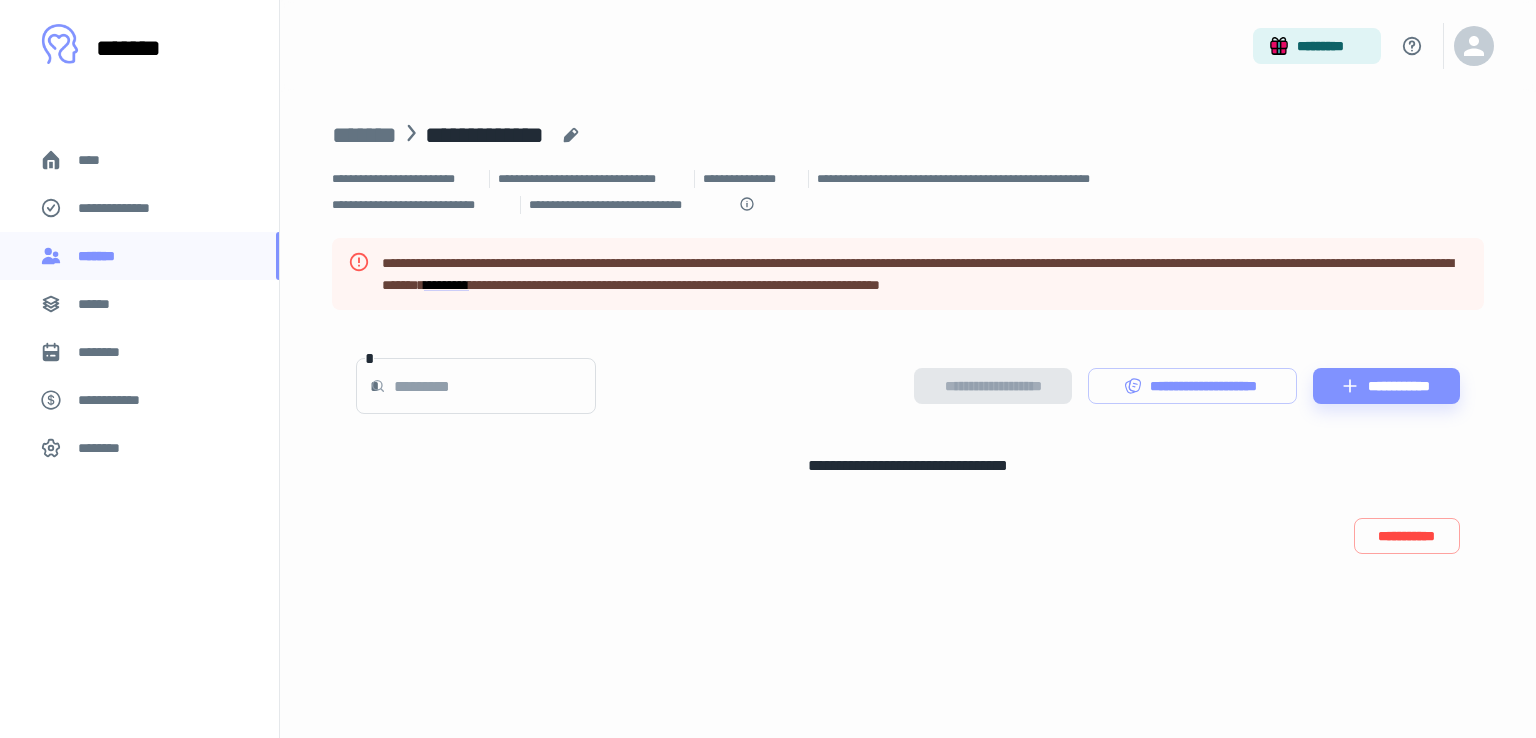 click on "**********" at bounding box center (908, 205) 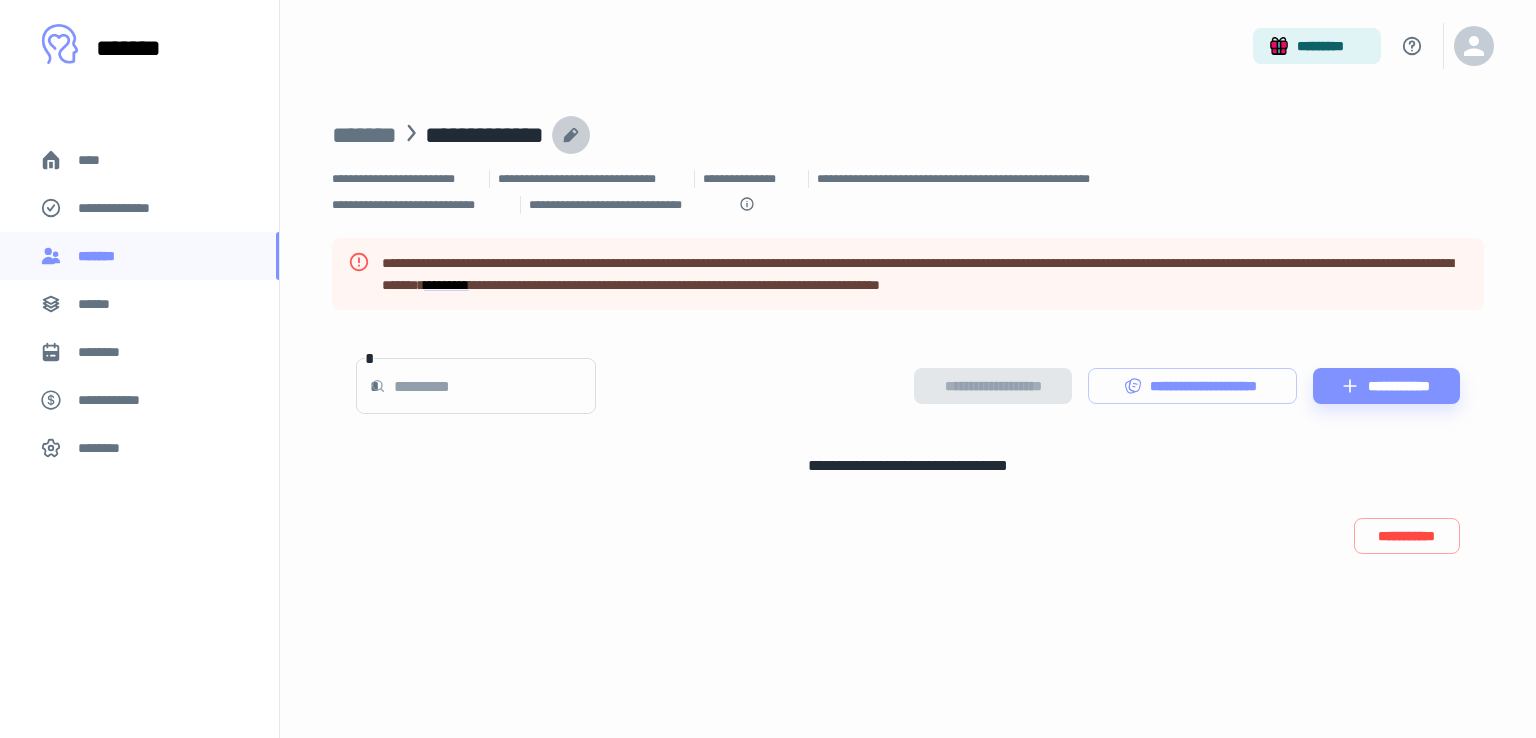 click 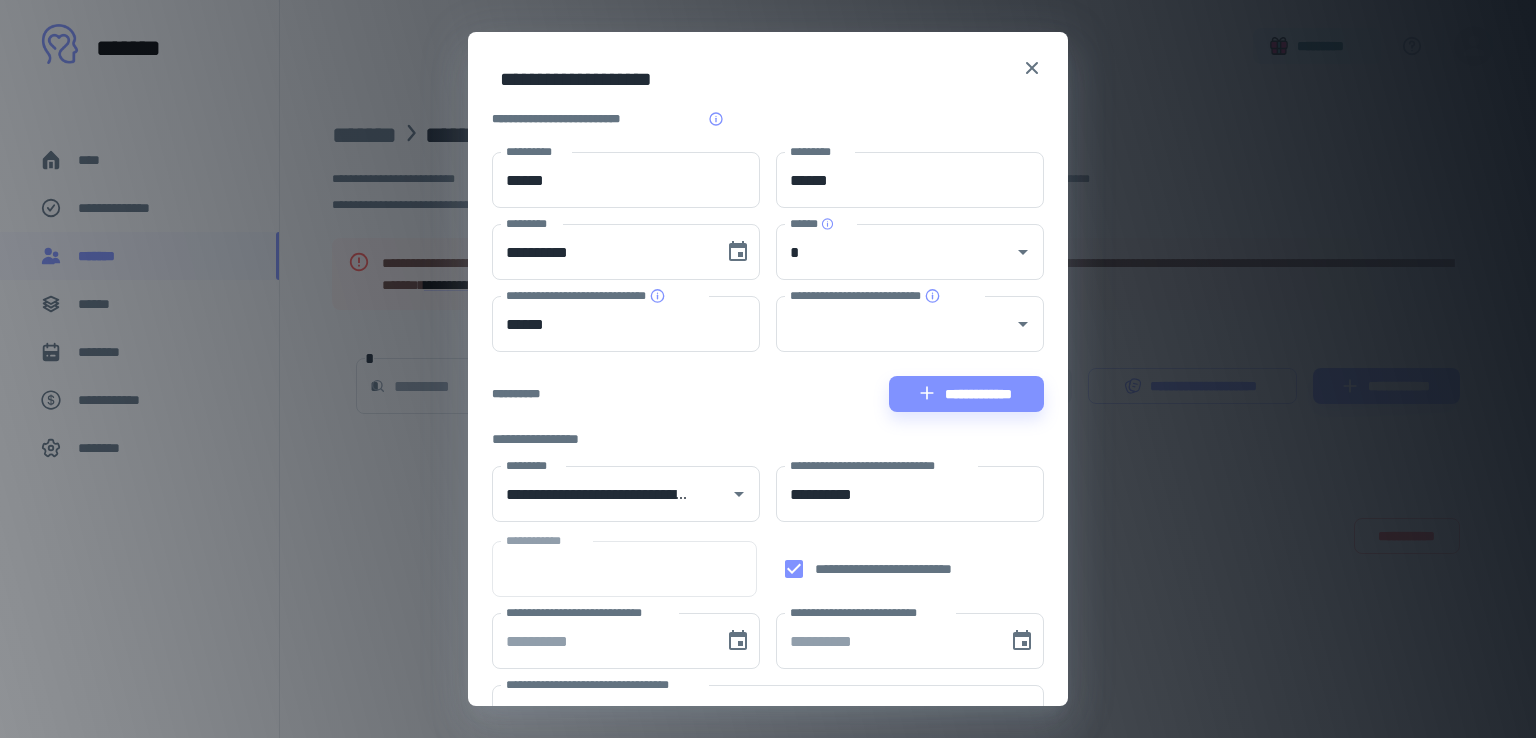 click on "**********" at bounding box center [910, 495] 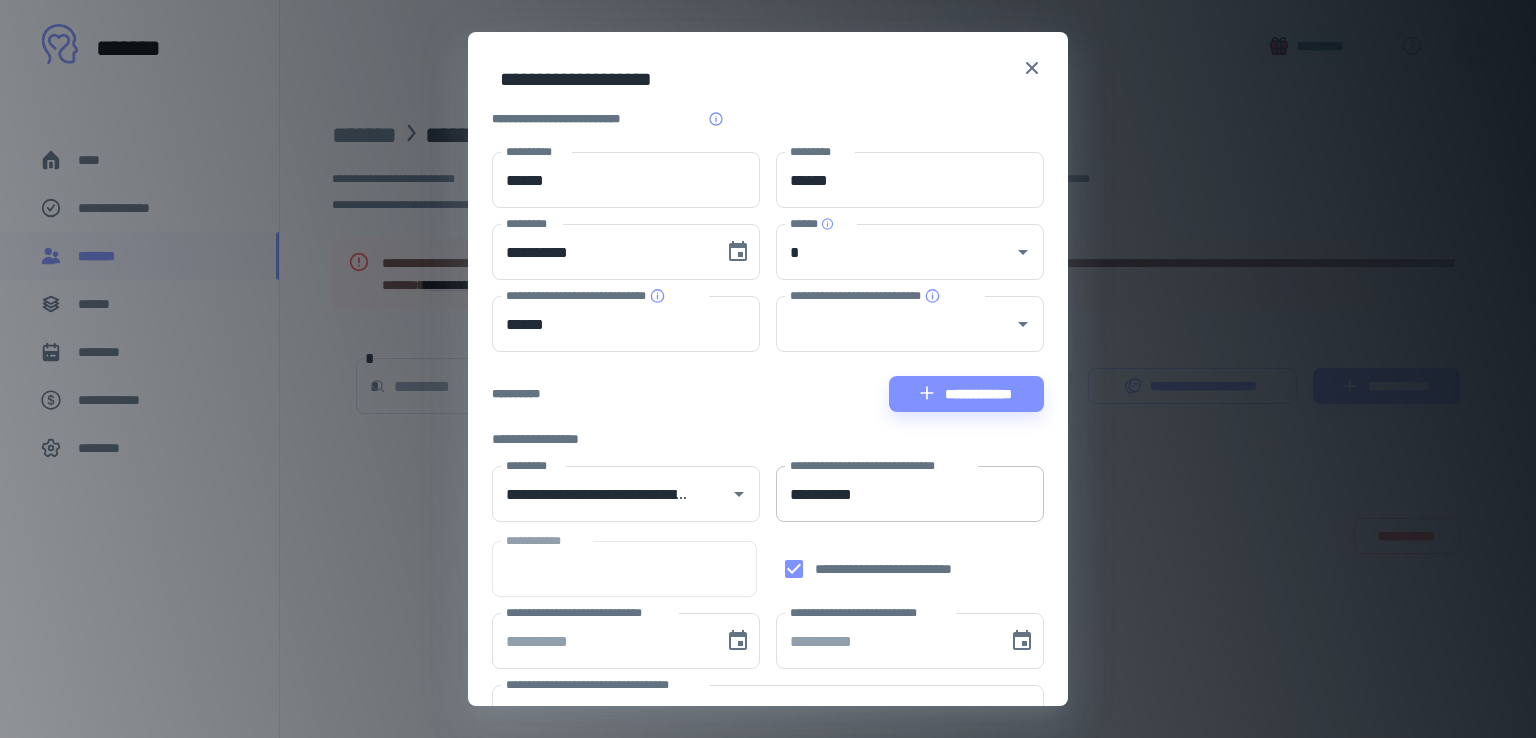 click on "**********" at bounding box center [910, 494] 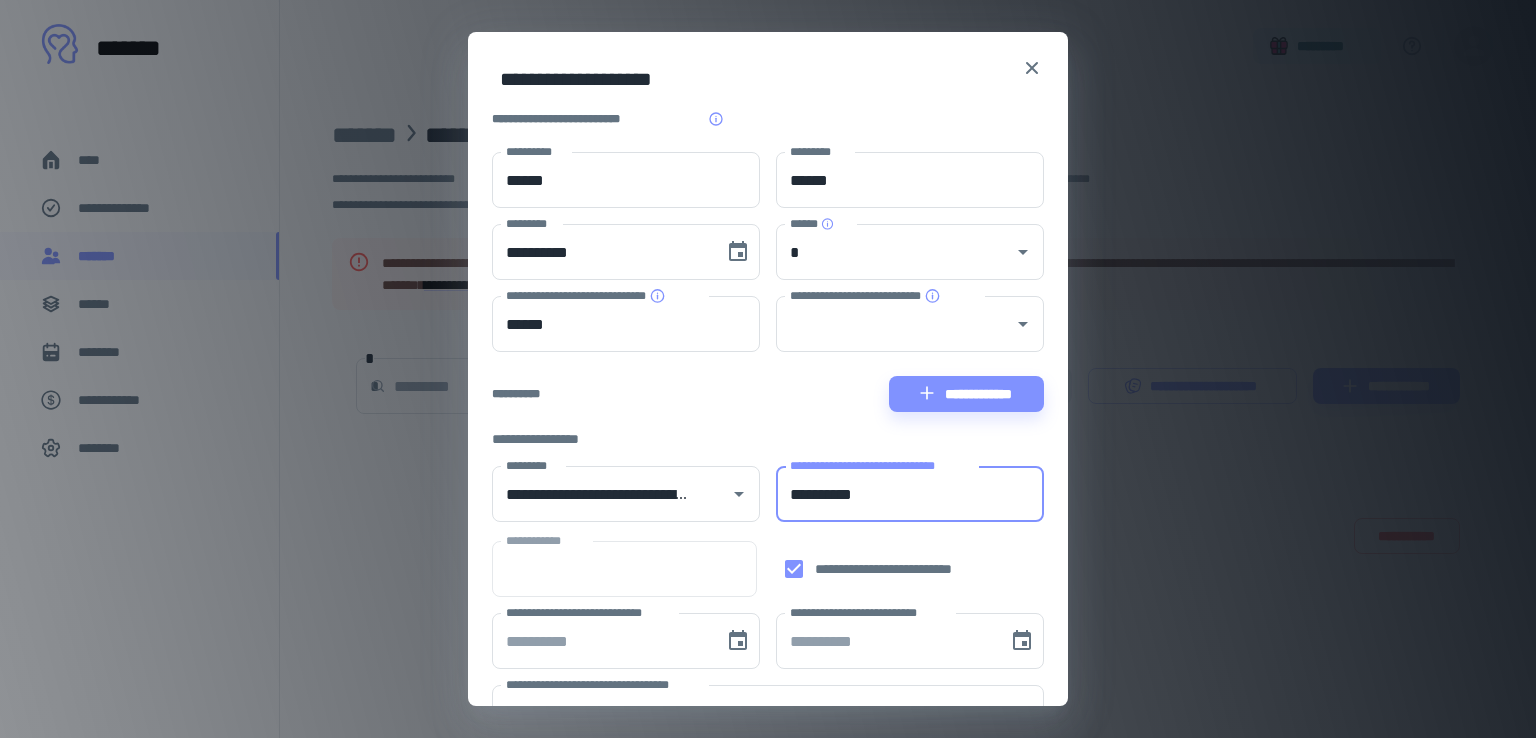 click on "**********" at bounding box center (910, 494) 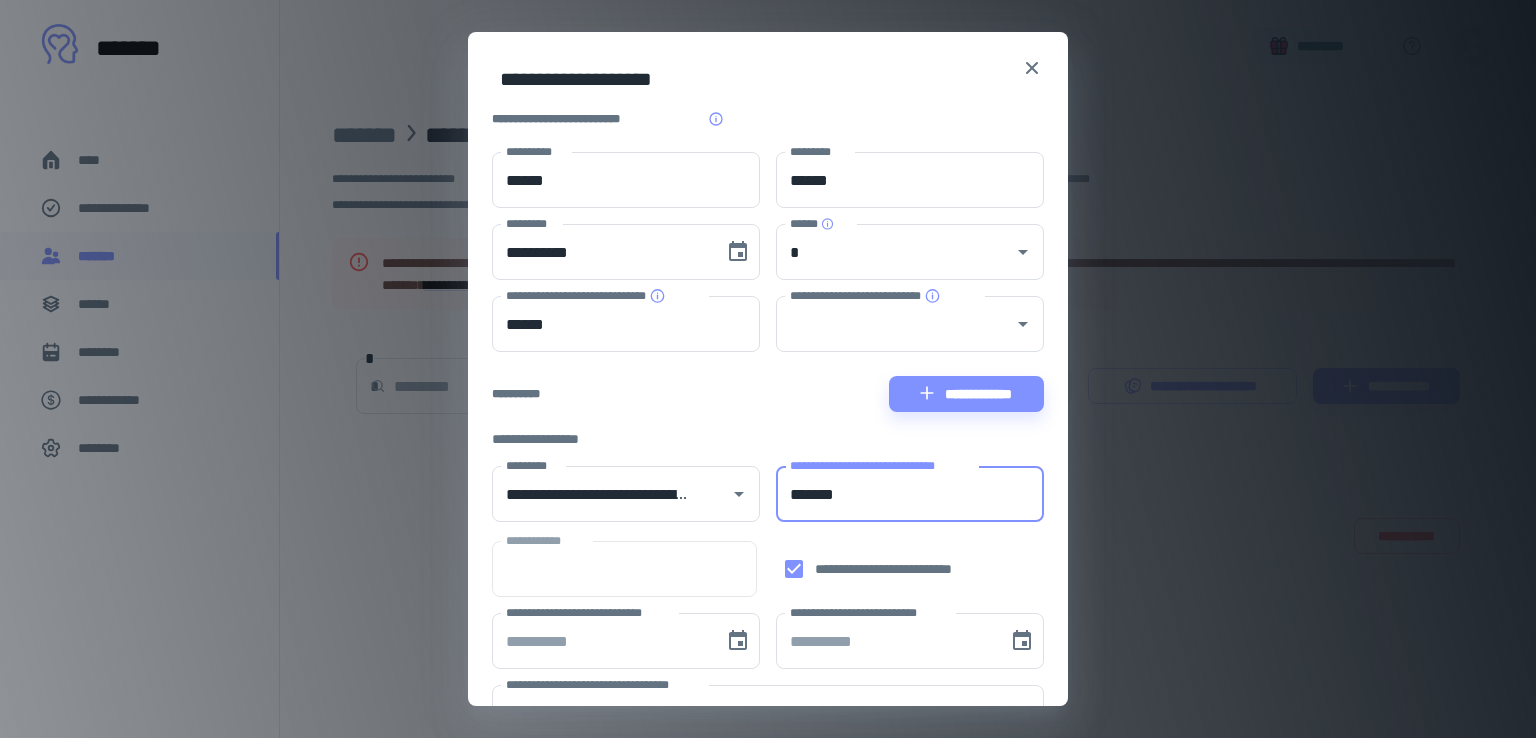 scroll, scrollTop: 168, scrollLeft: 0, axis: vertical 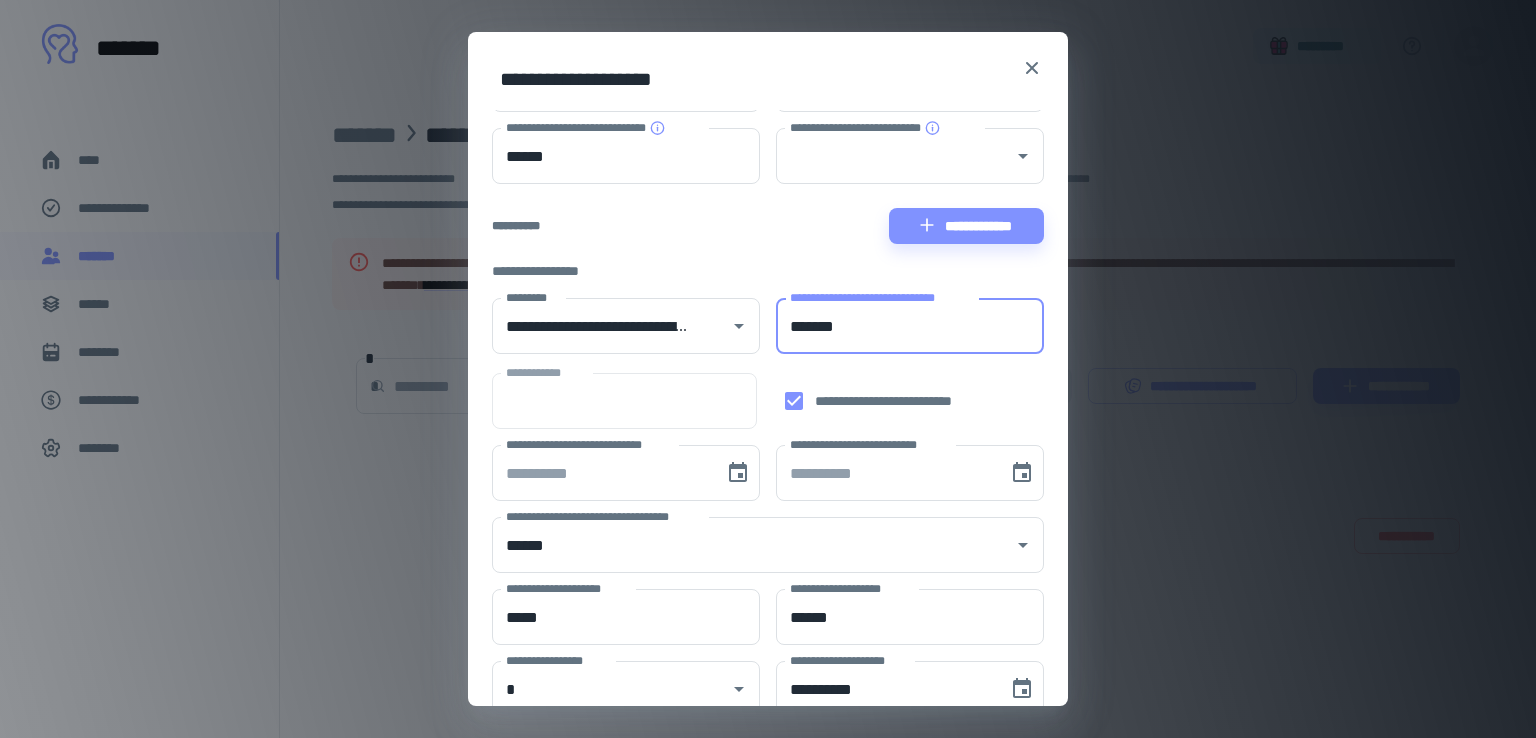 type on "*******" 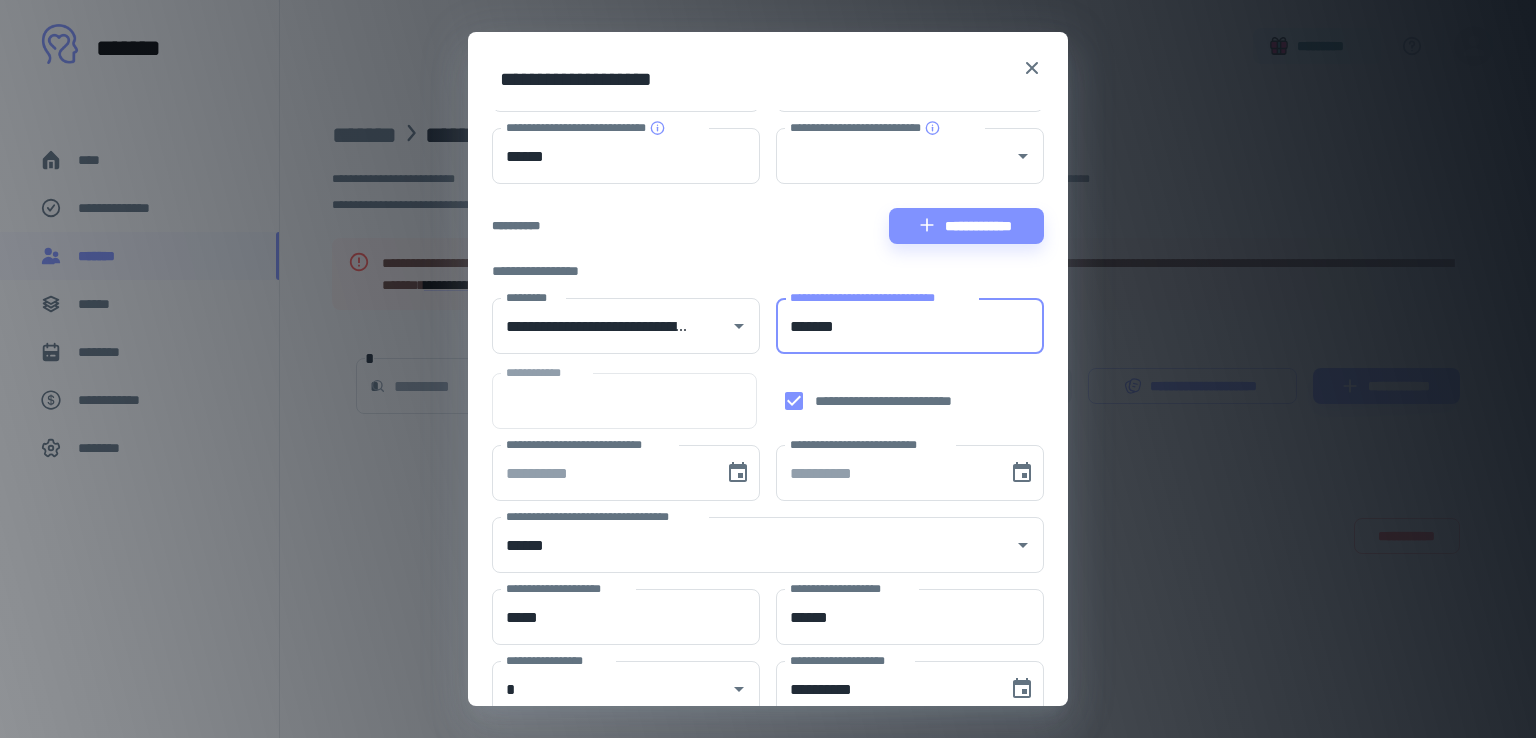 click on "**********" at bounding box center [768, 226] 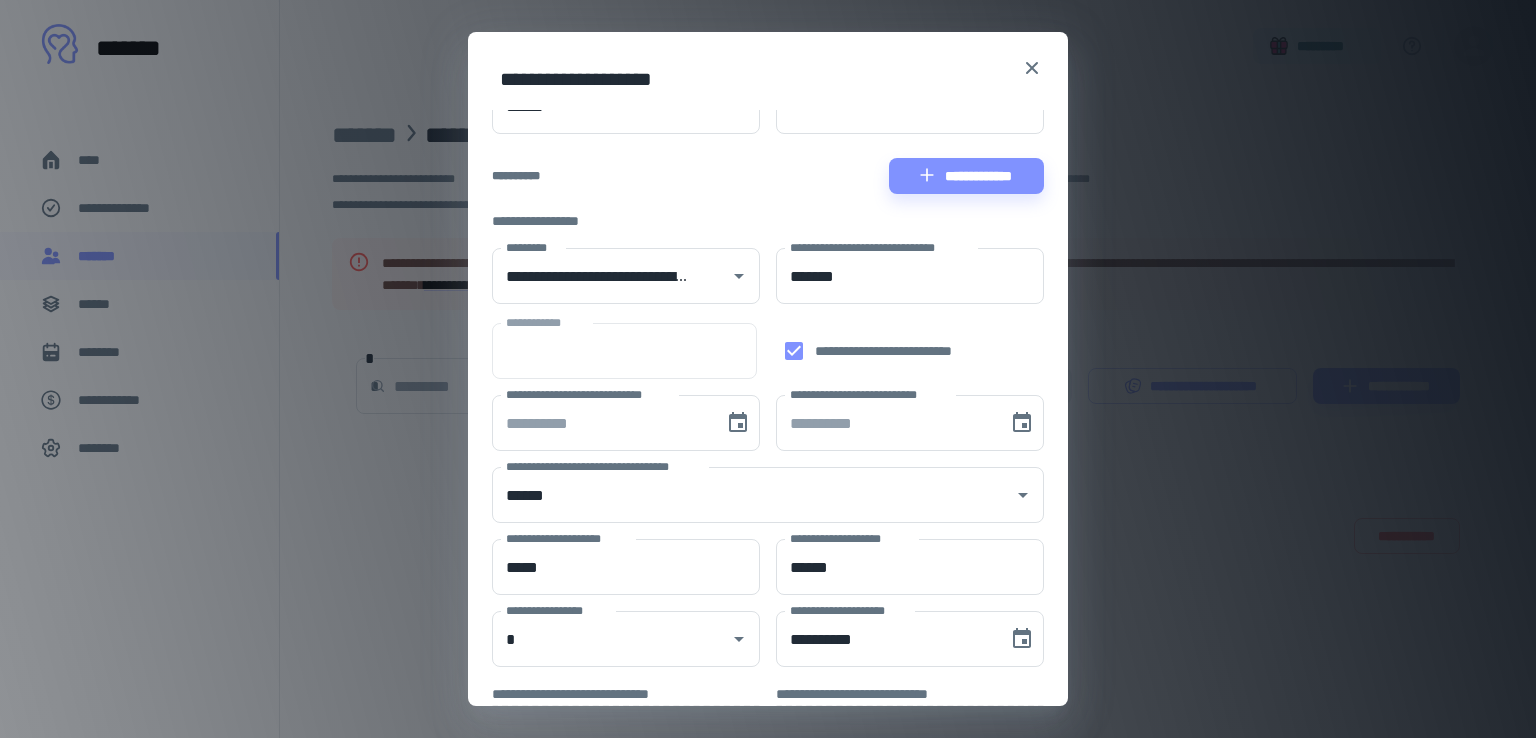 scroll, scrollTop: 668, scrollLeft: 0, axis: vertical 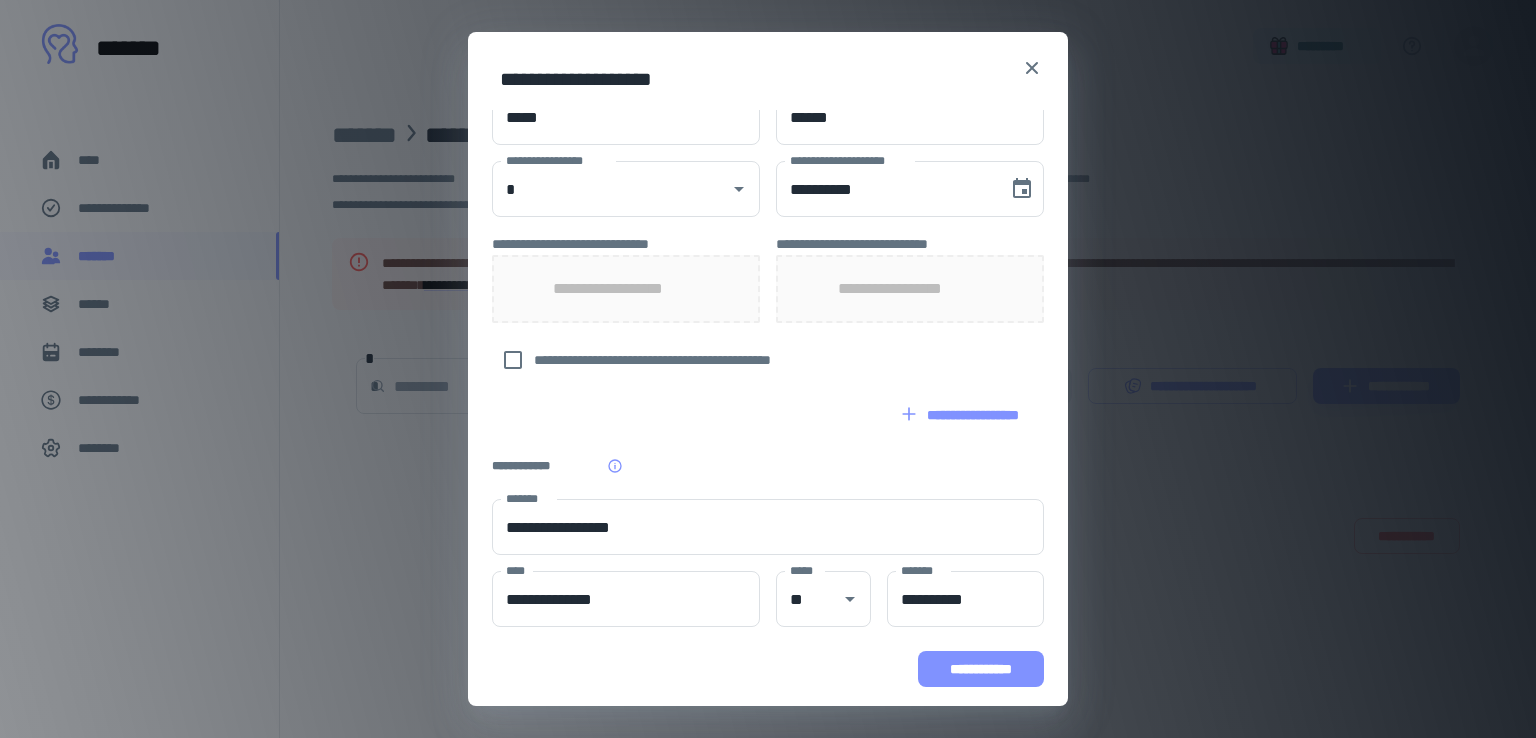 click on "**********" at bounding box center [981, 669] 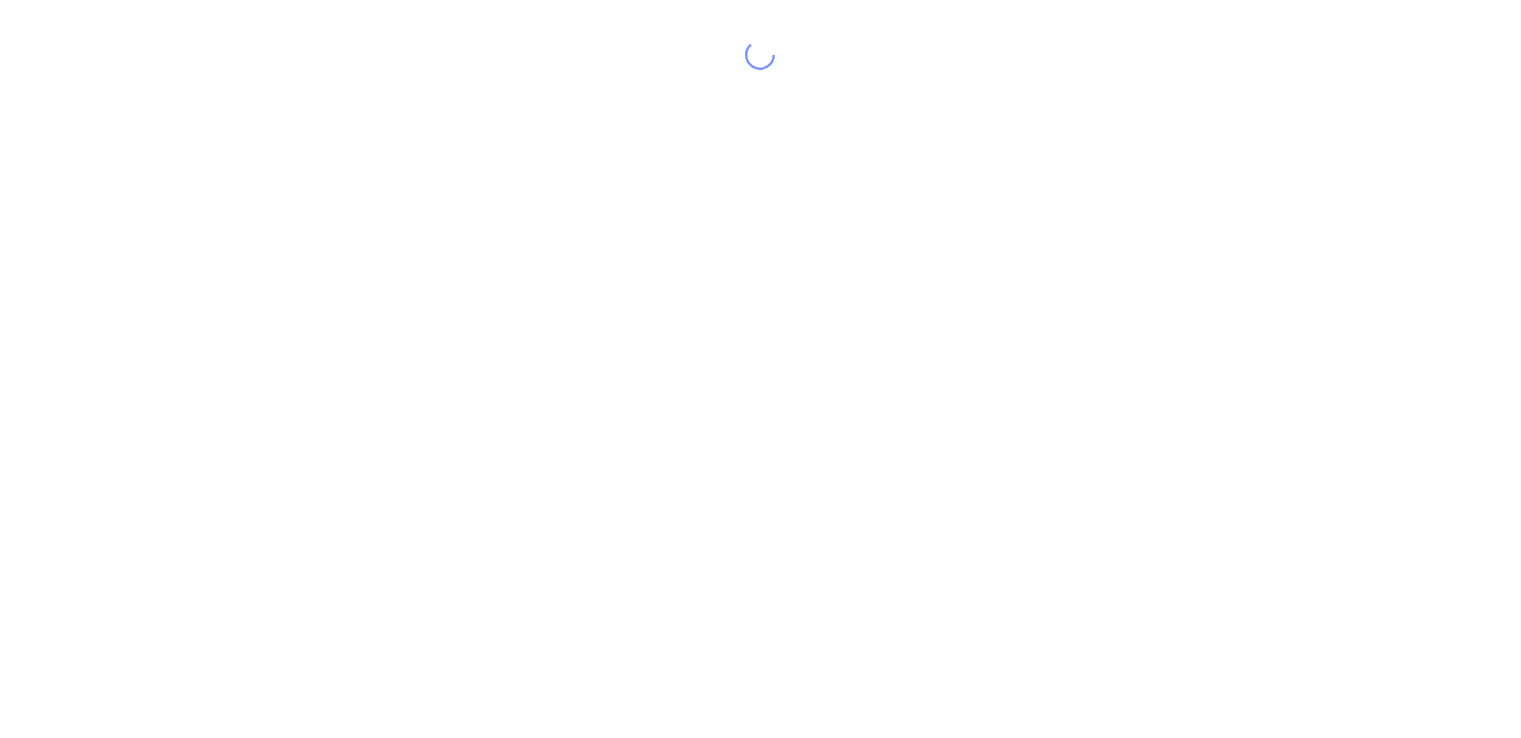 scroll, scrollTop: 0, scrollLeft: 0, axis: both 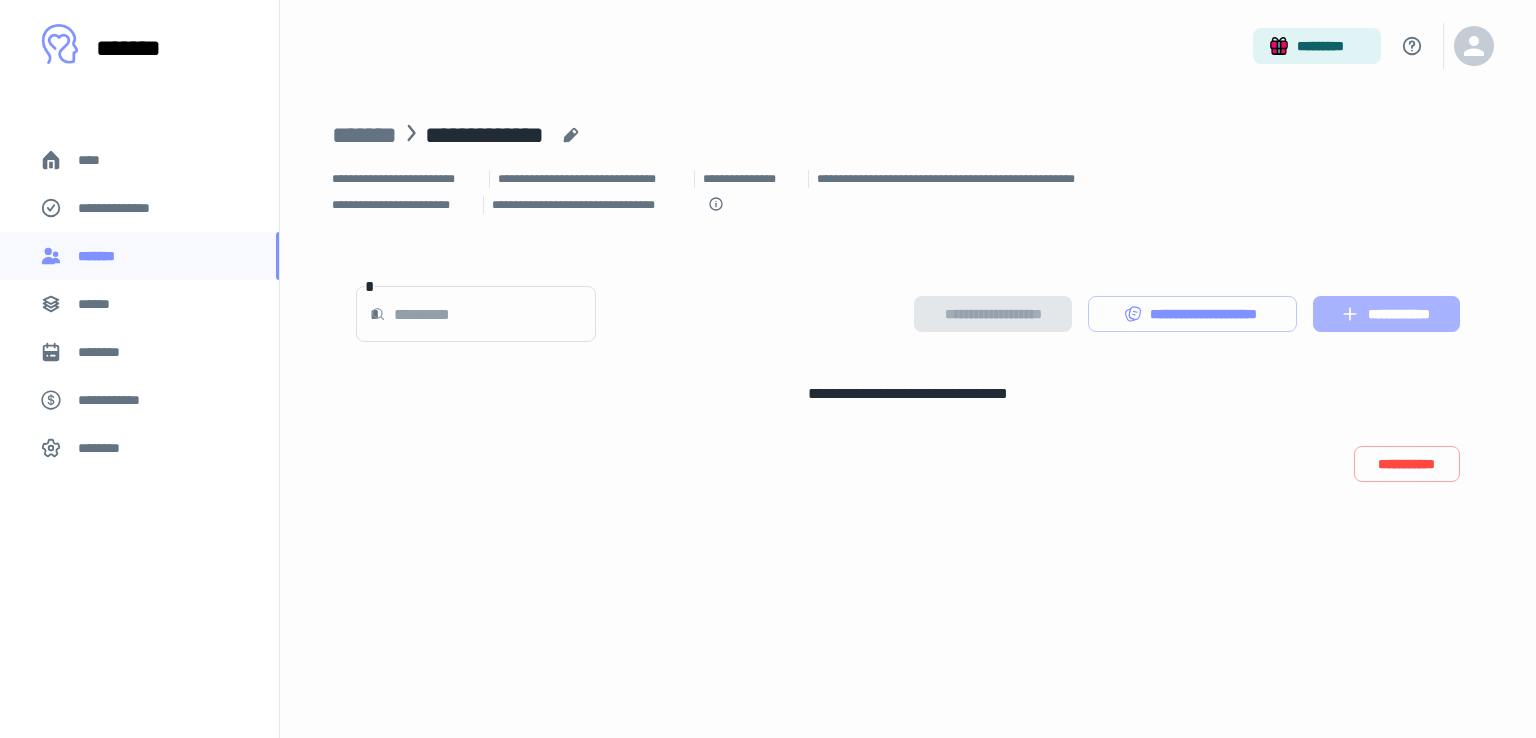 click on "**********" at bounding box center (1386, 314) 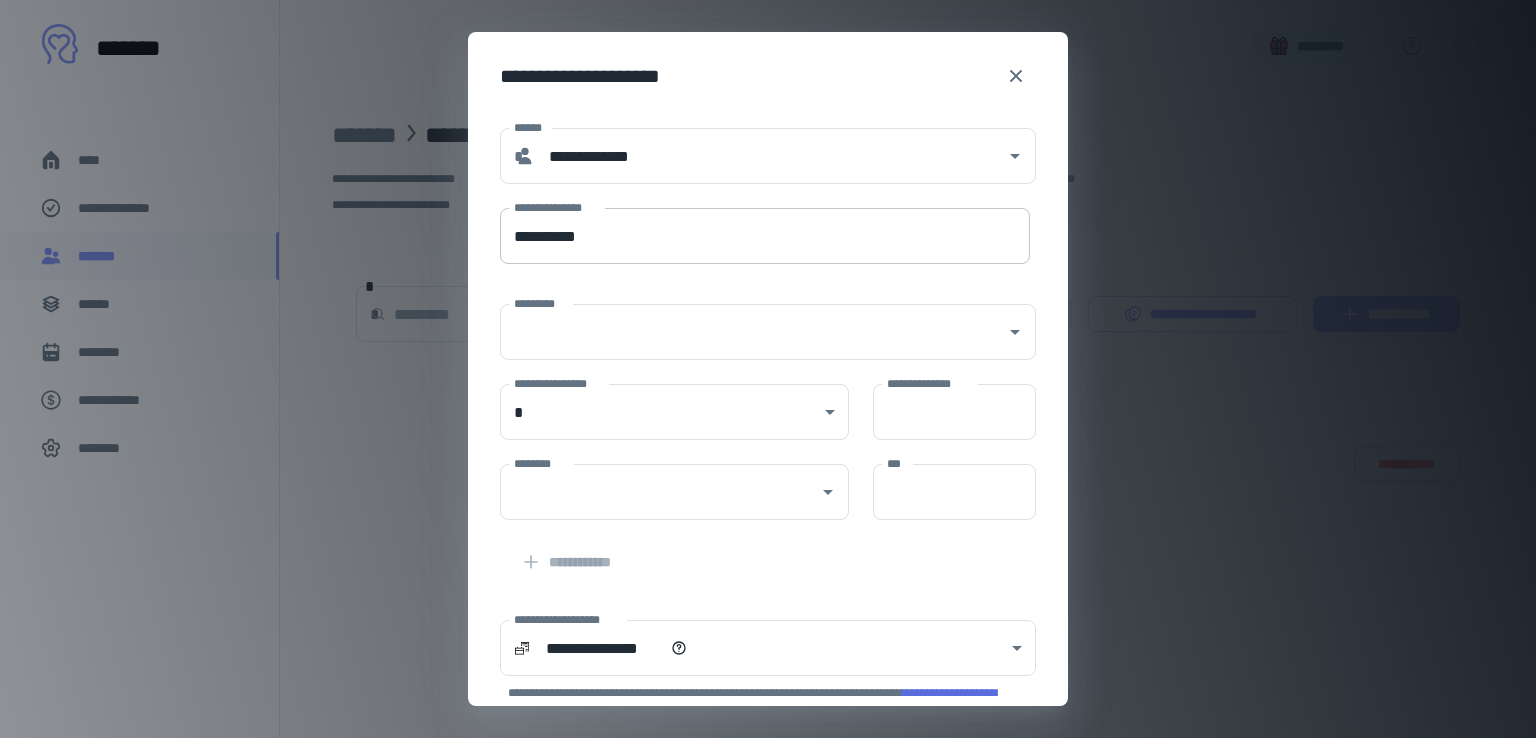 click on "**********" at bounding box center [765, 236] 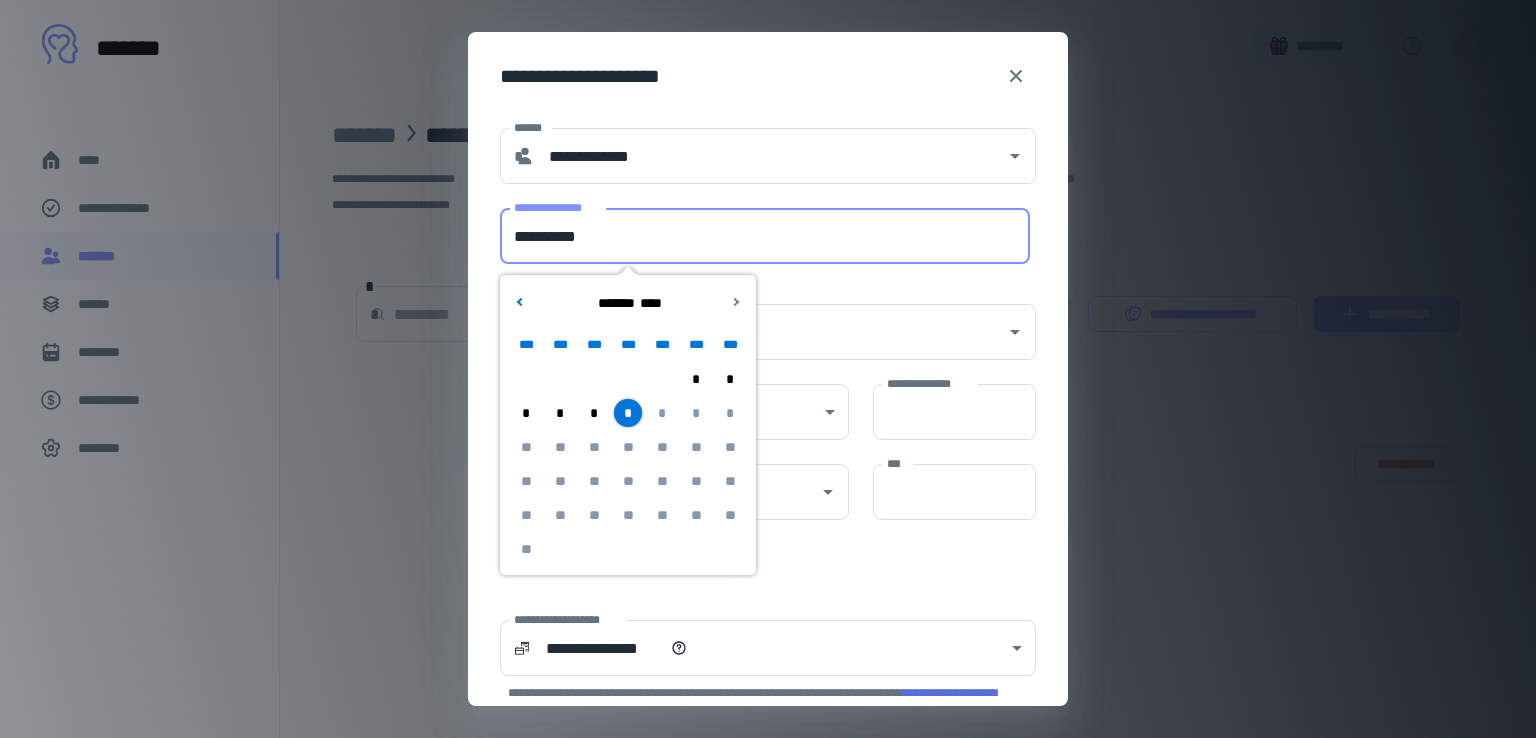 click on "*" at bounding box center [594, 413] 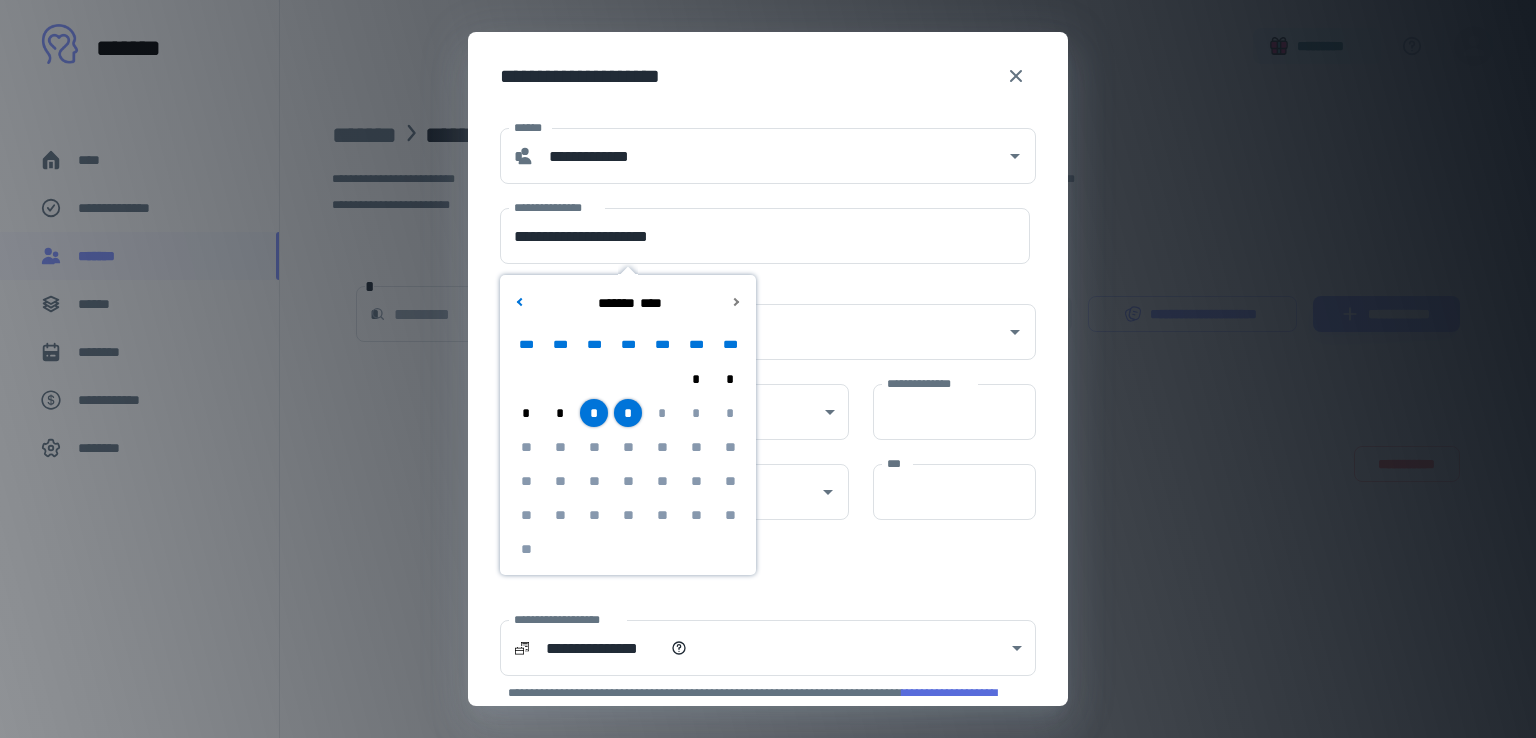 click on "**********" at bounding box center [662, 400] 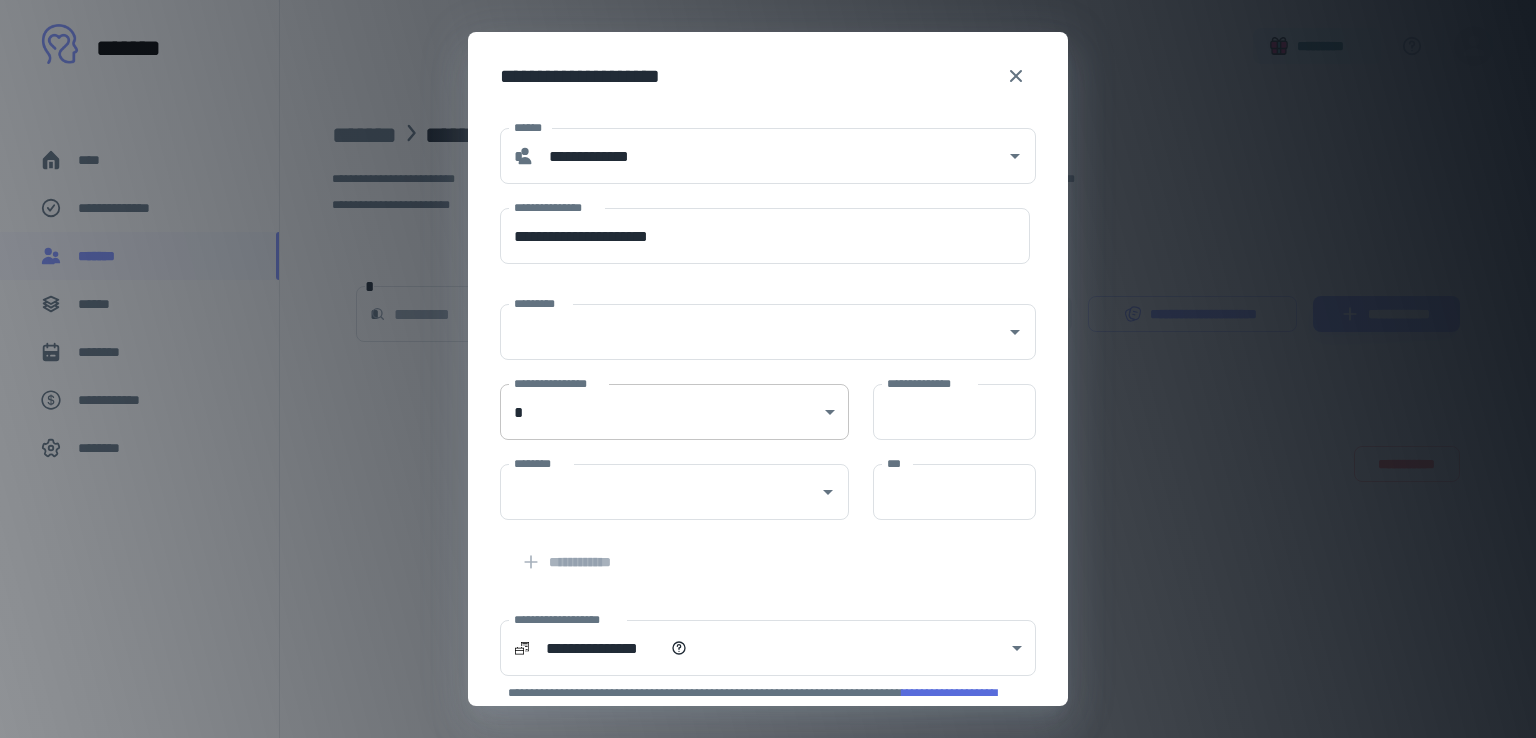 click on "**********" at bounding box center (768, 369) 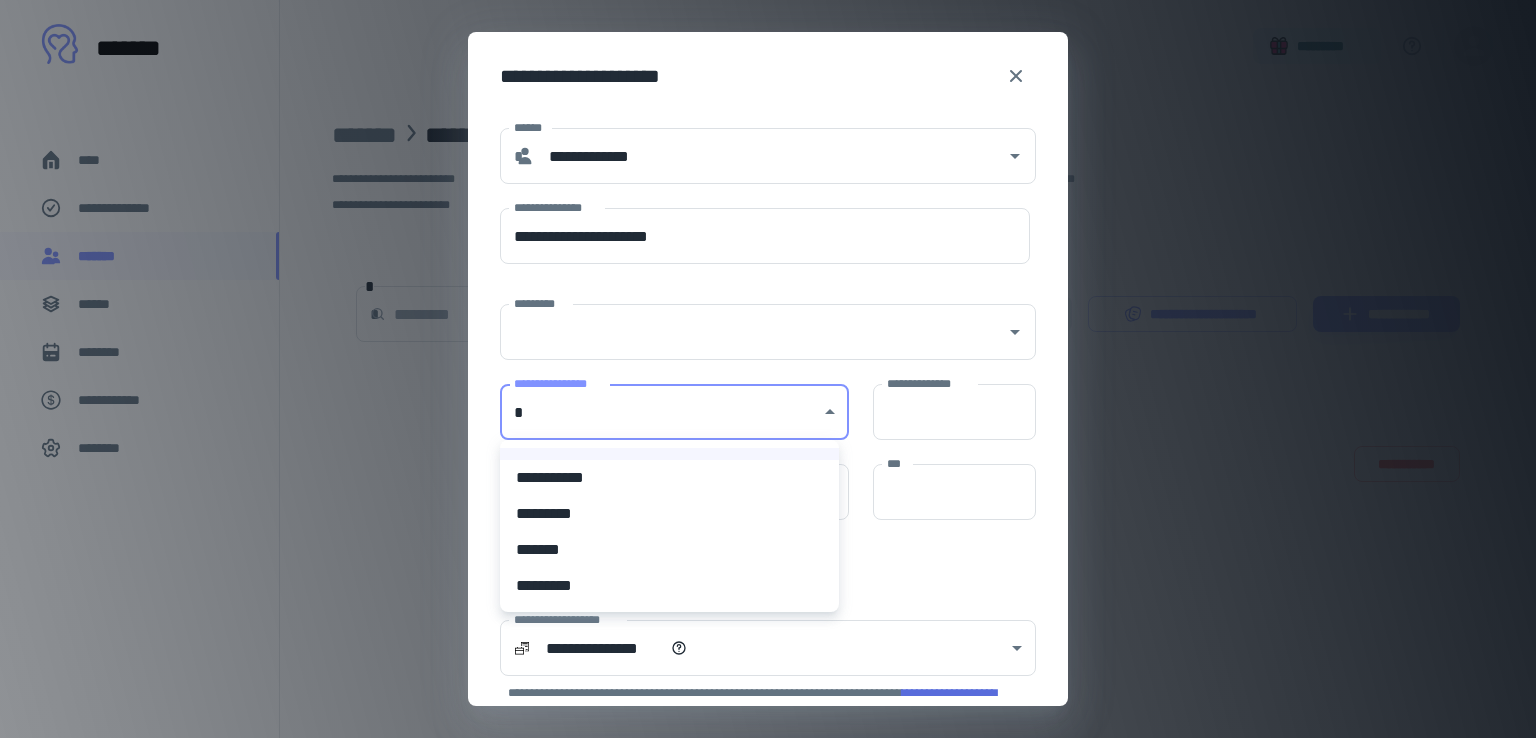 click on "*********" at bounding box center (669, 514) 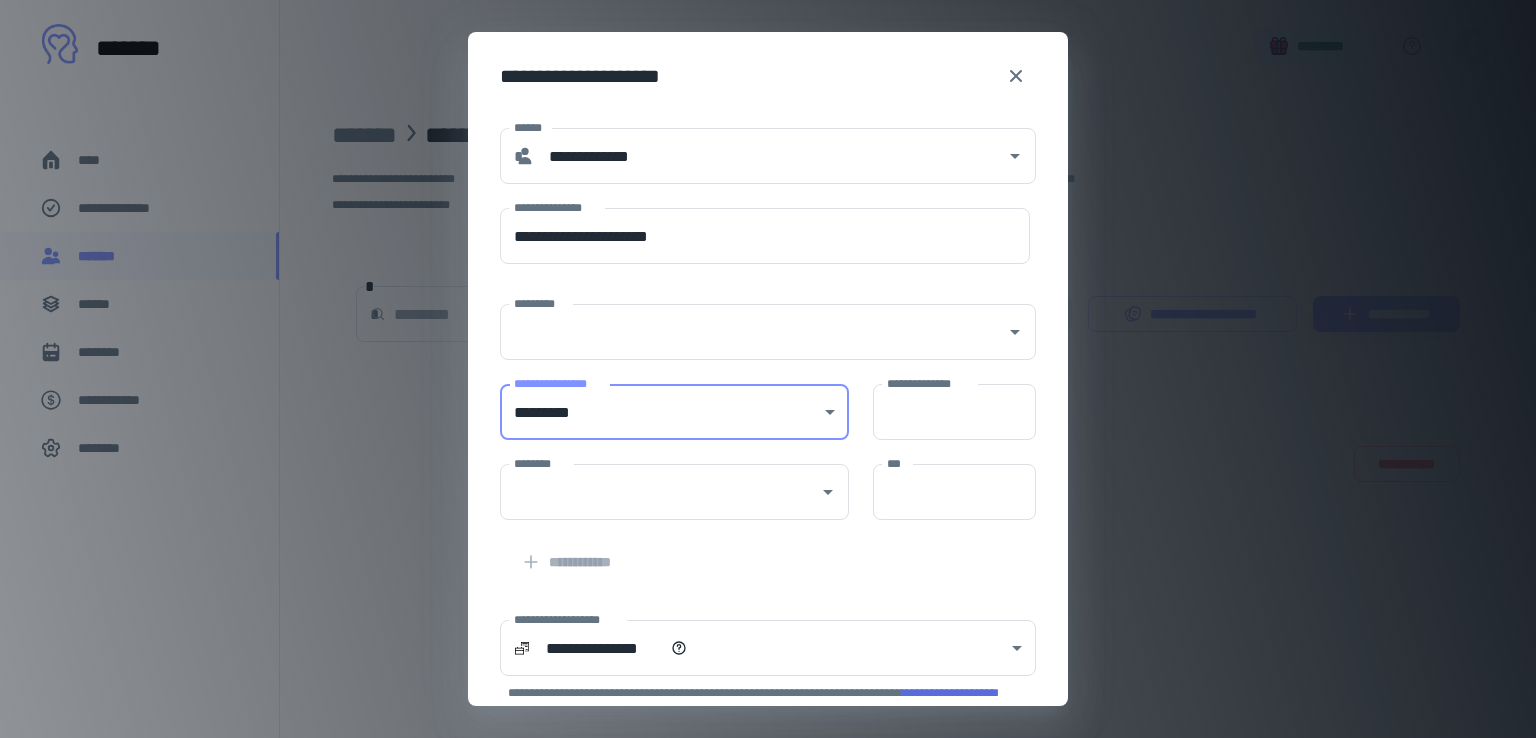 type on "**" 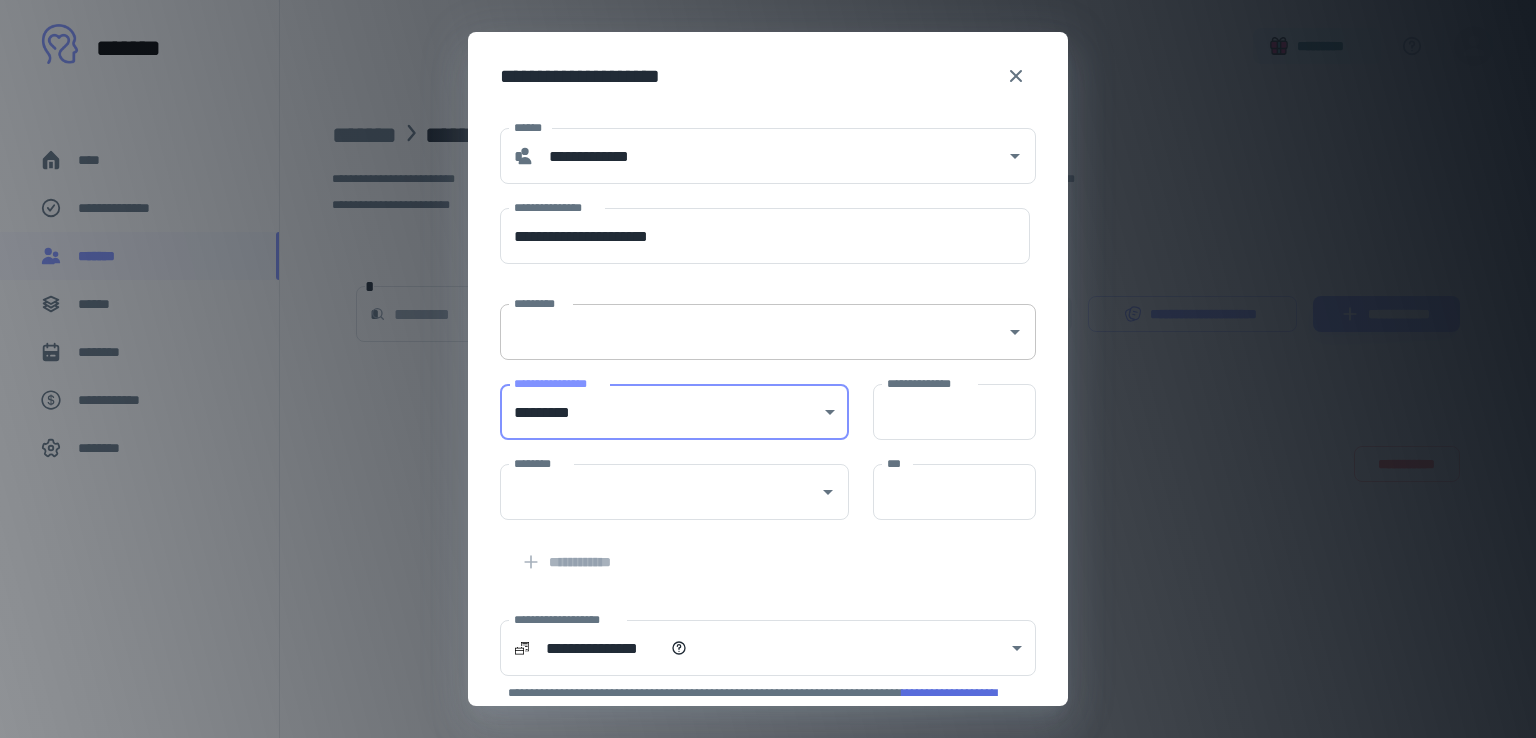 click on "*********" at bounding box center [768, 332] 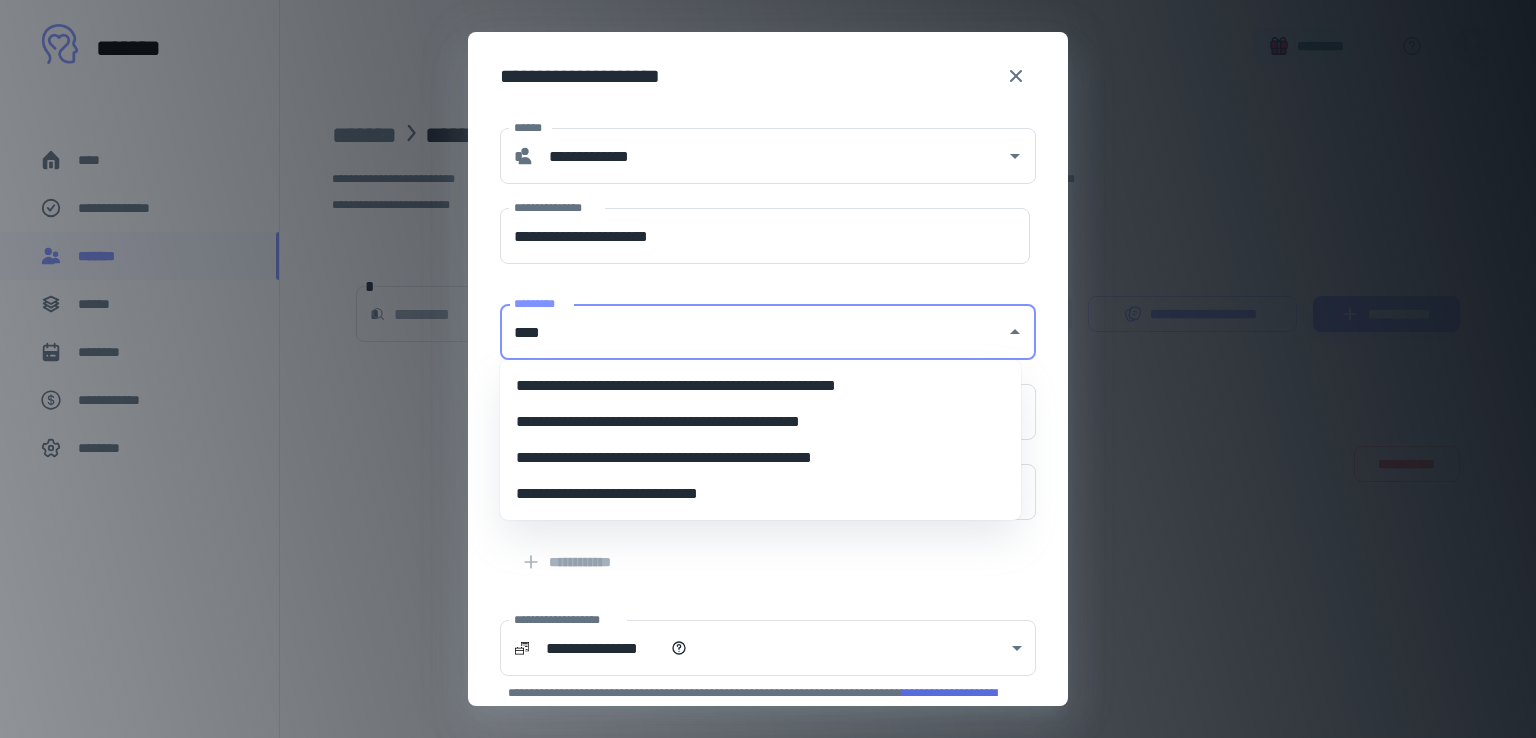 click on "**********" at bounding box center (760, 386) 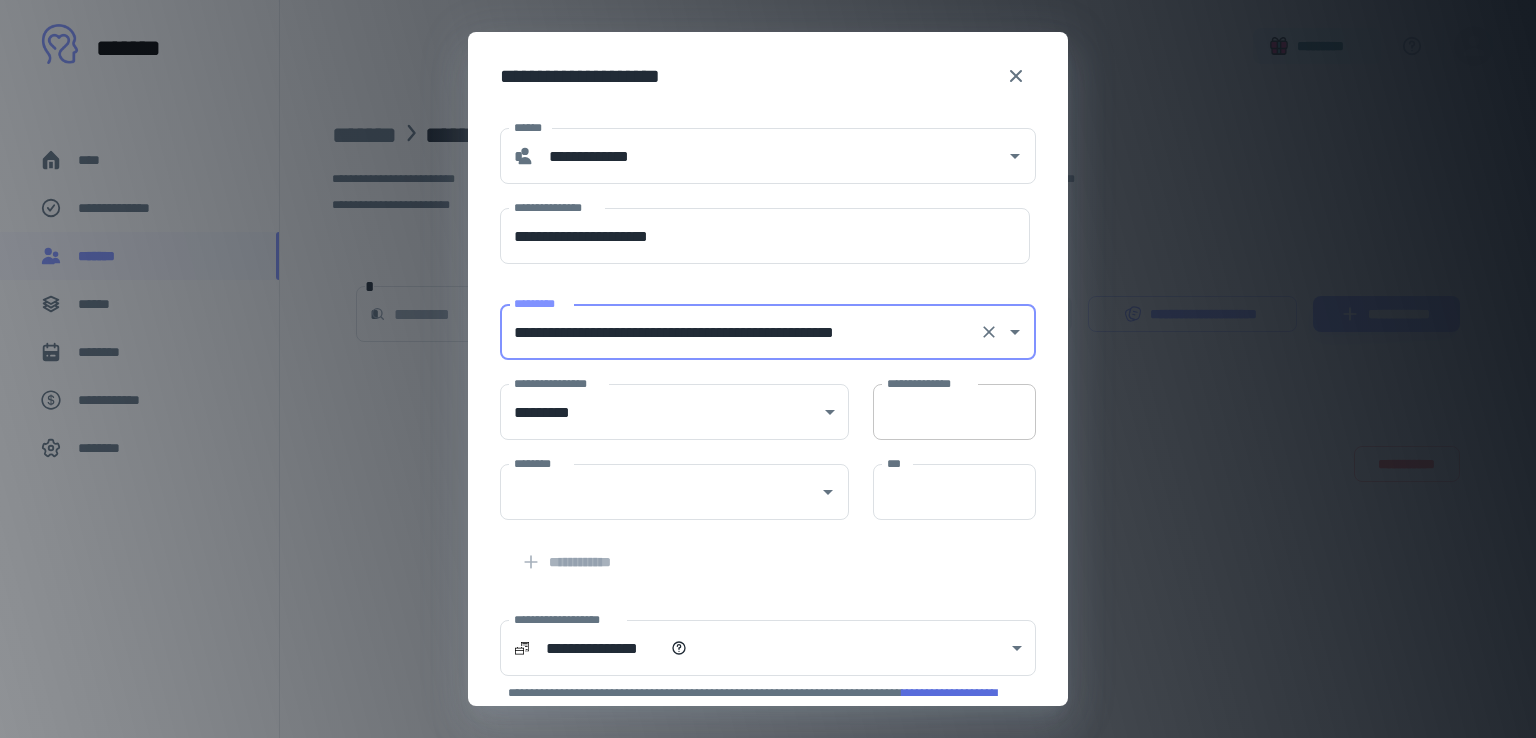 type on "**********" 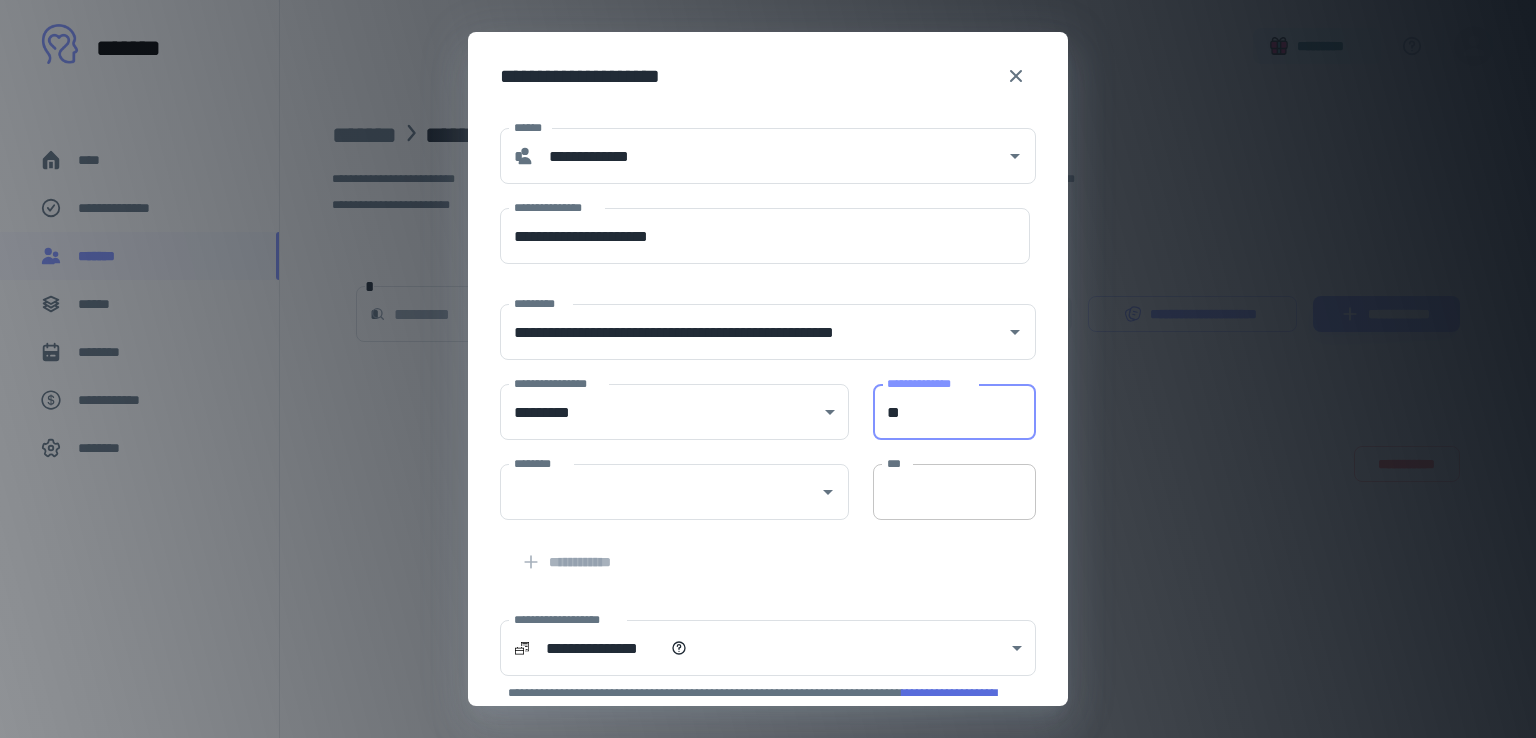 type on "**" 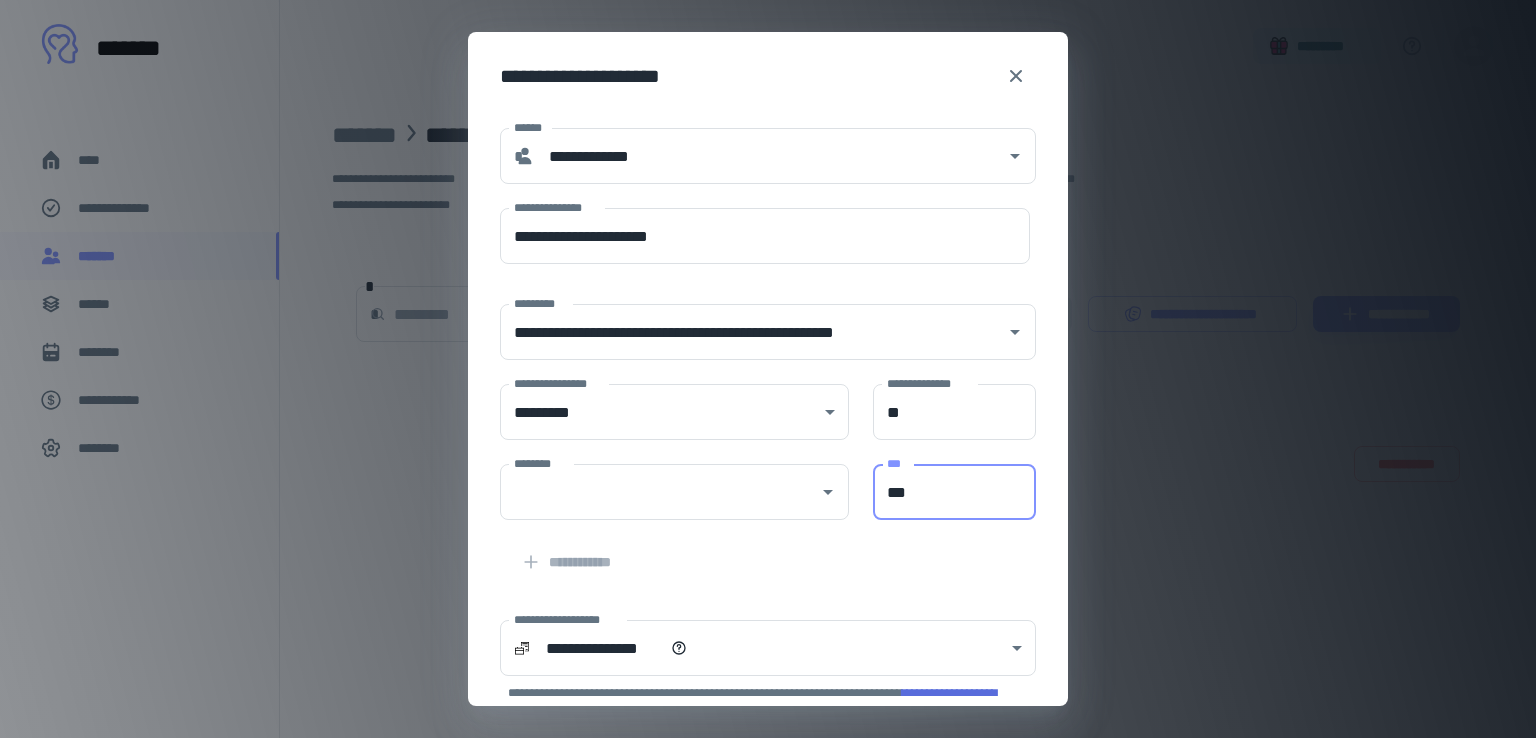 type on "***" 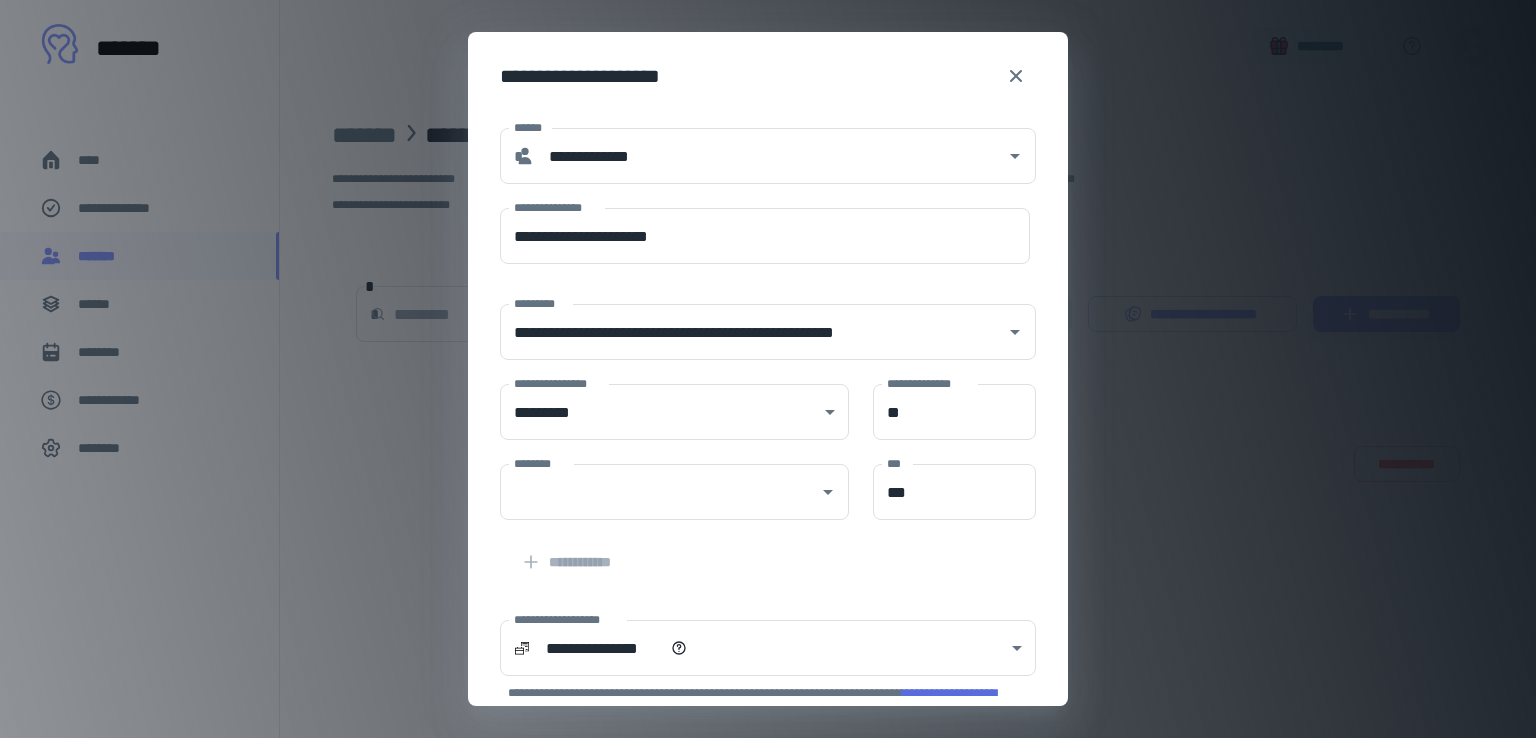 click on "**********" at bounding box center [756, 550] 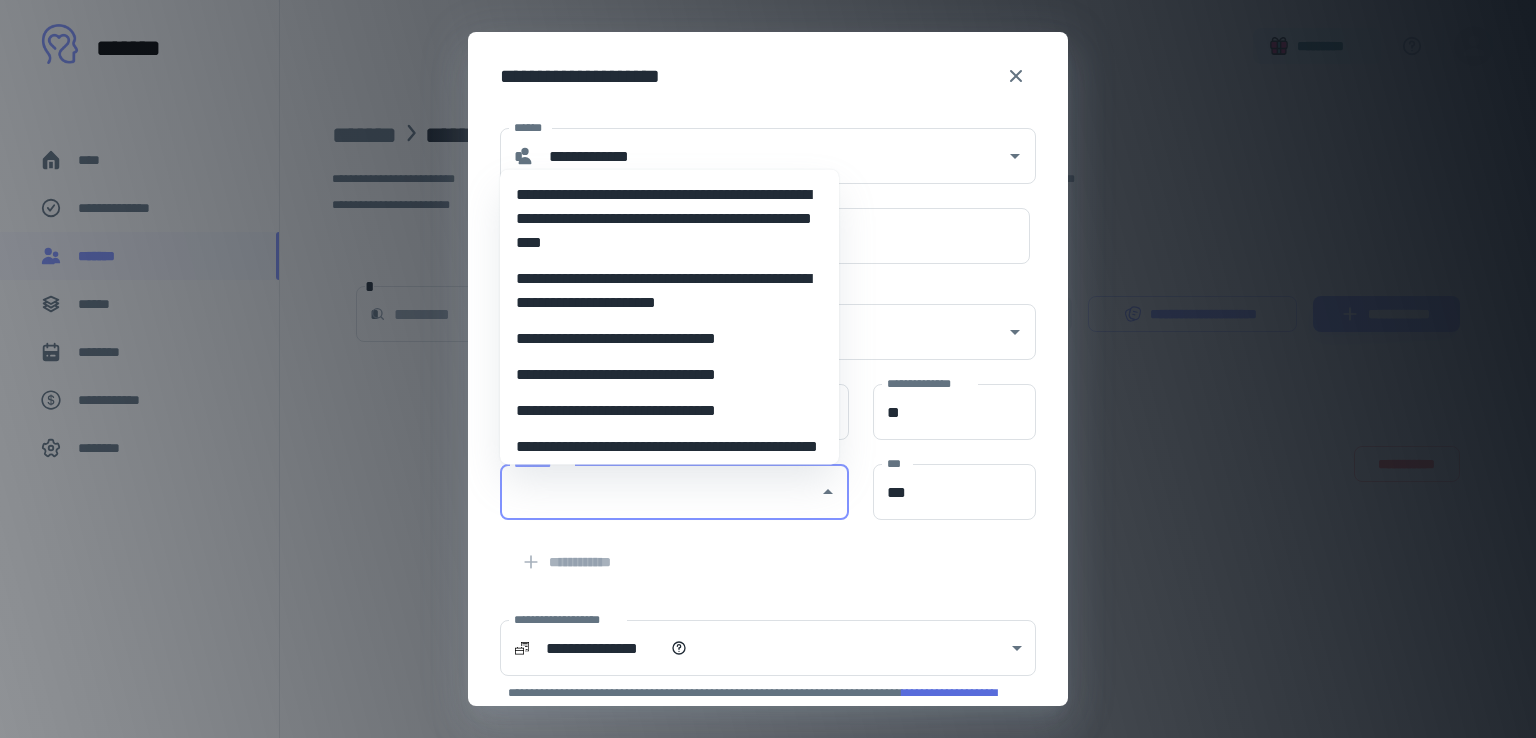 click on "********" at bounding box center (659, 492) 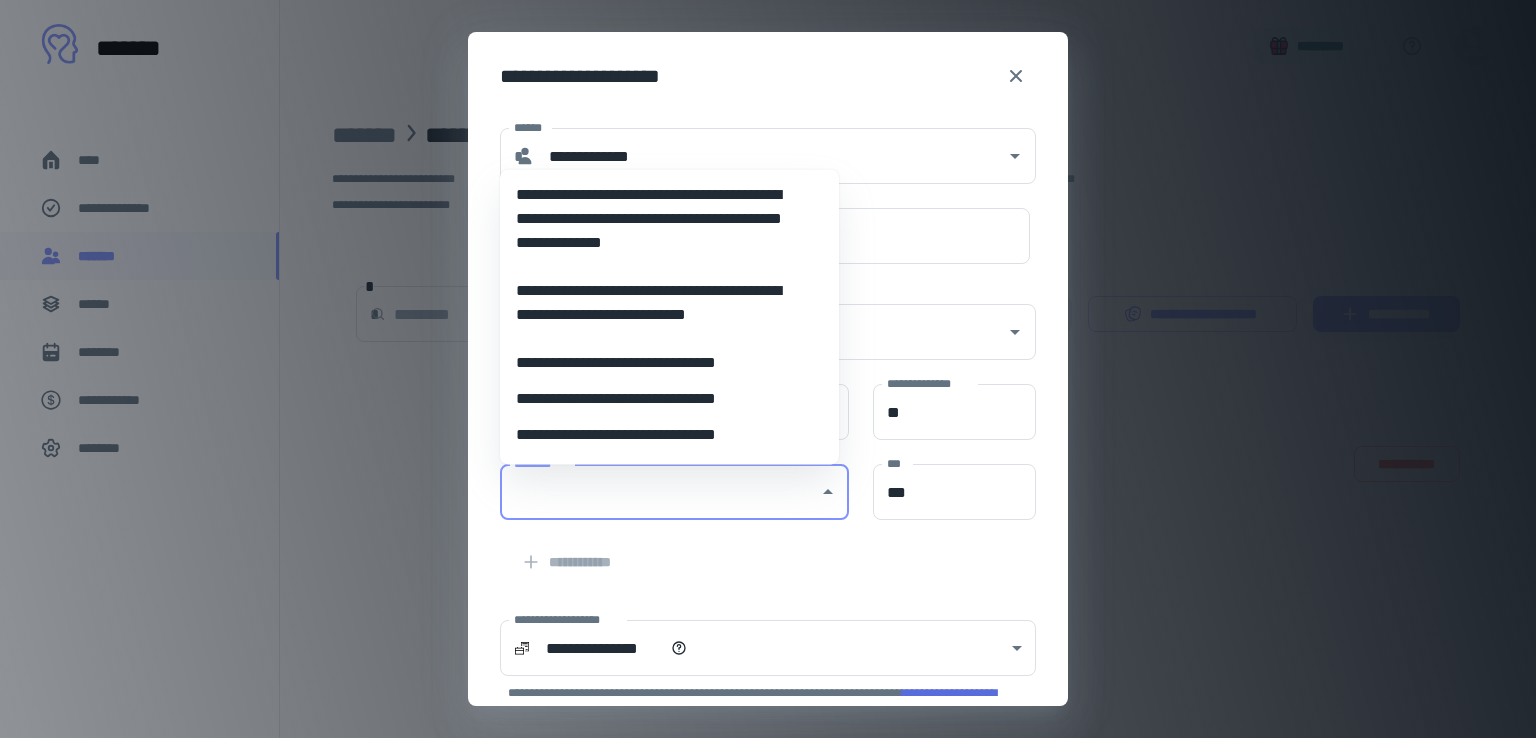 click on "**********" at bounding box center [662, 435] 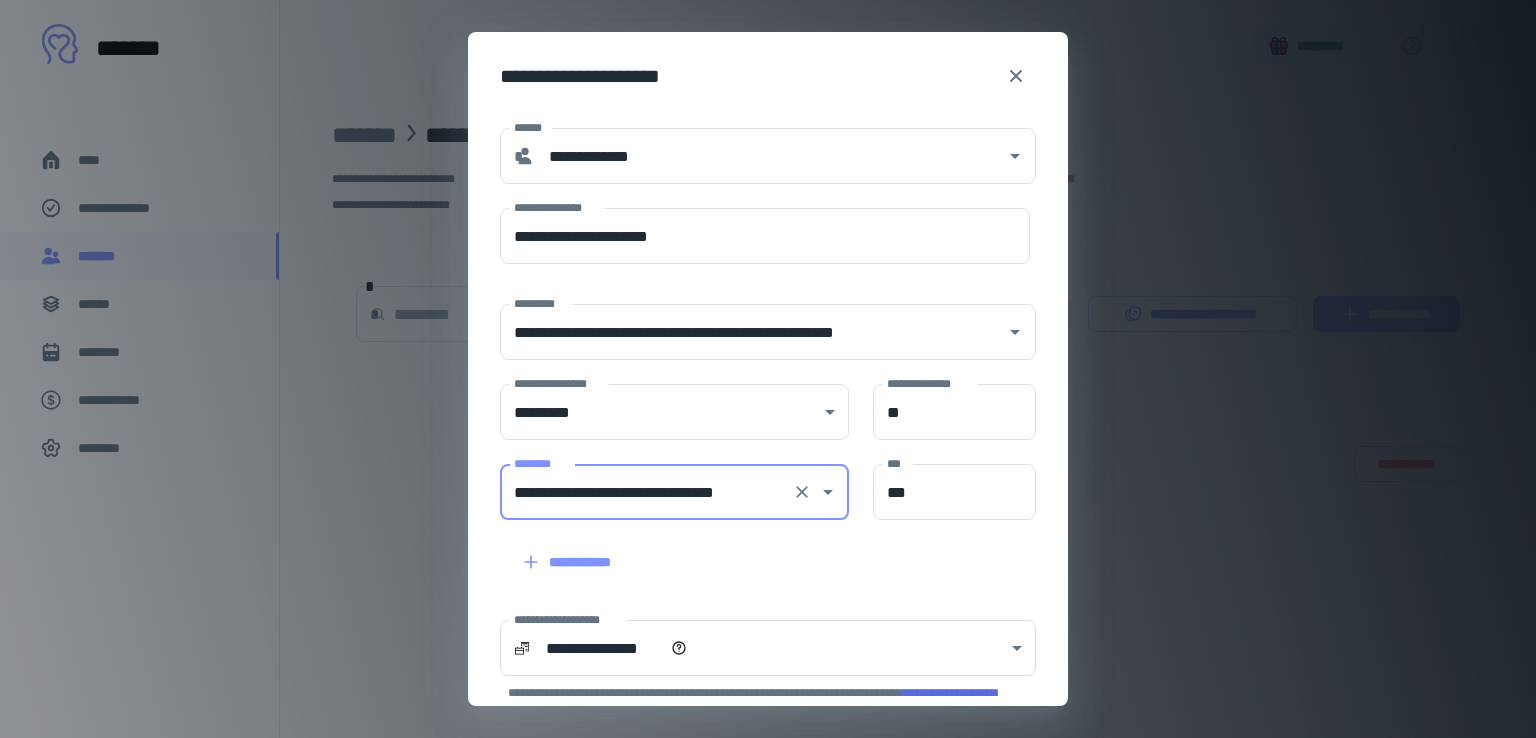 click on "**********" at bounding box center [756, 550] 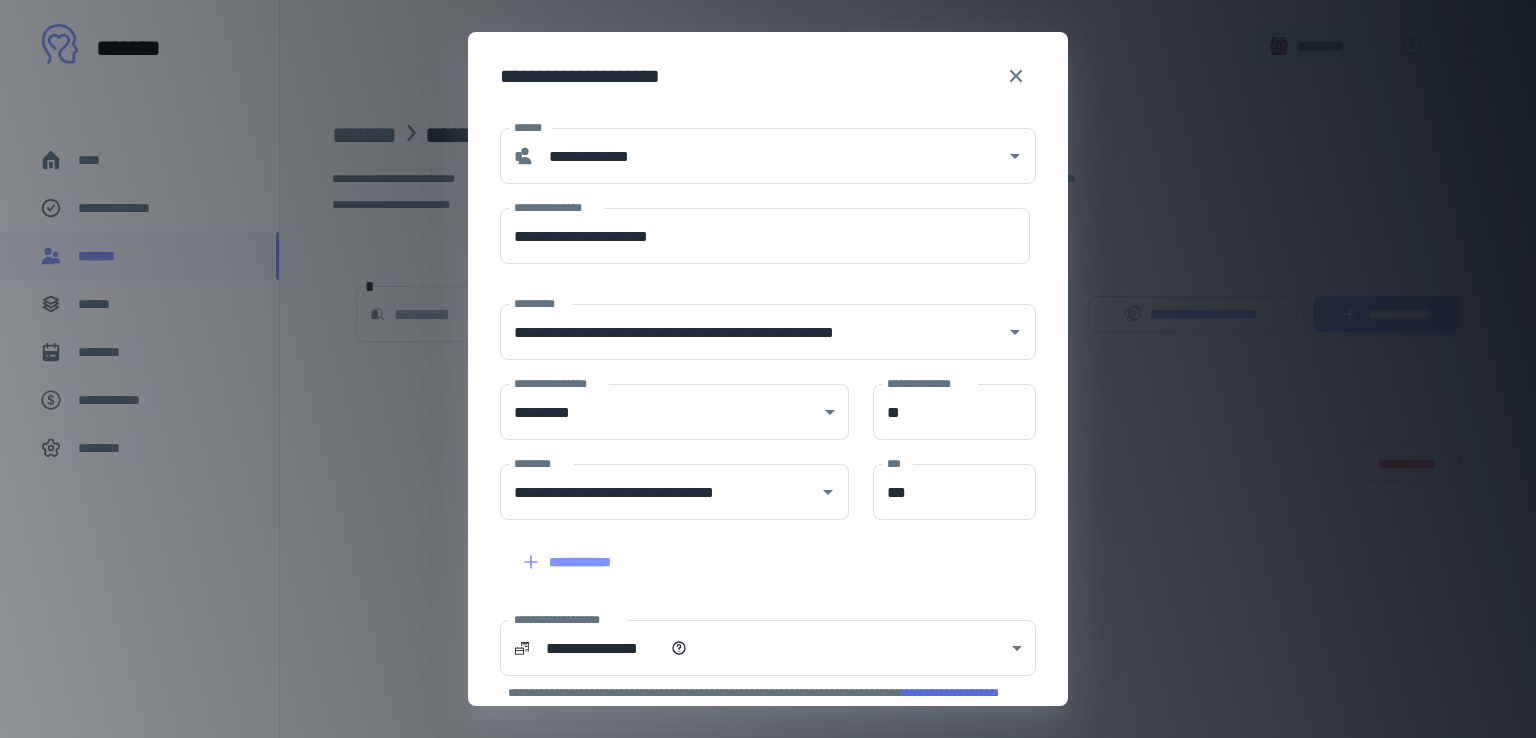 scroll, scrollTop: 260, scrollLeft: 0, axis: vertical 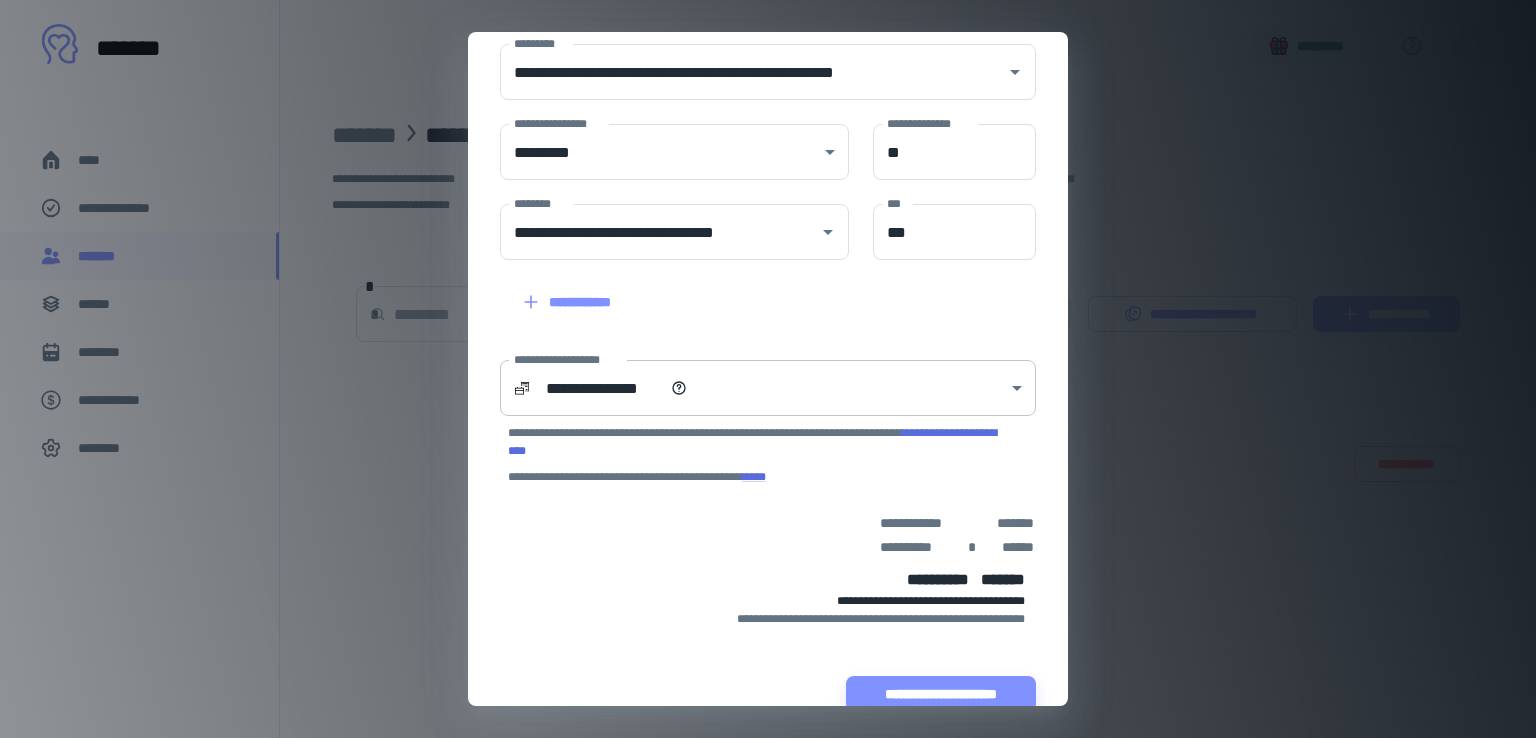 click on "**********" at bounding box center [768, 369] 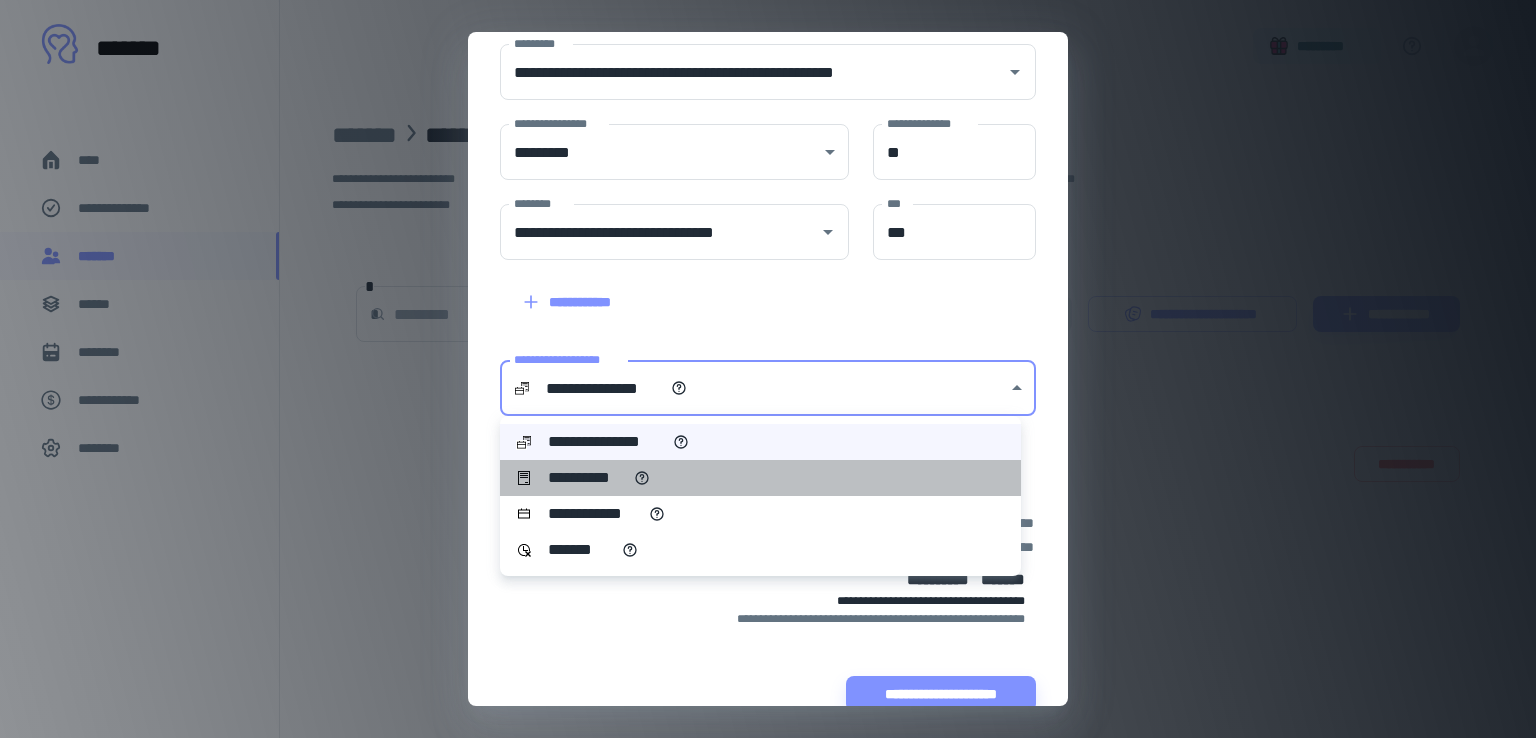click on "**********" at bounding box center (760, 478) 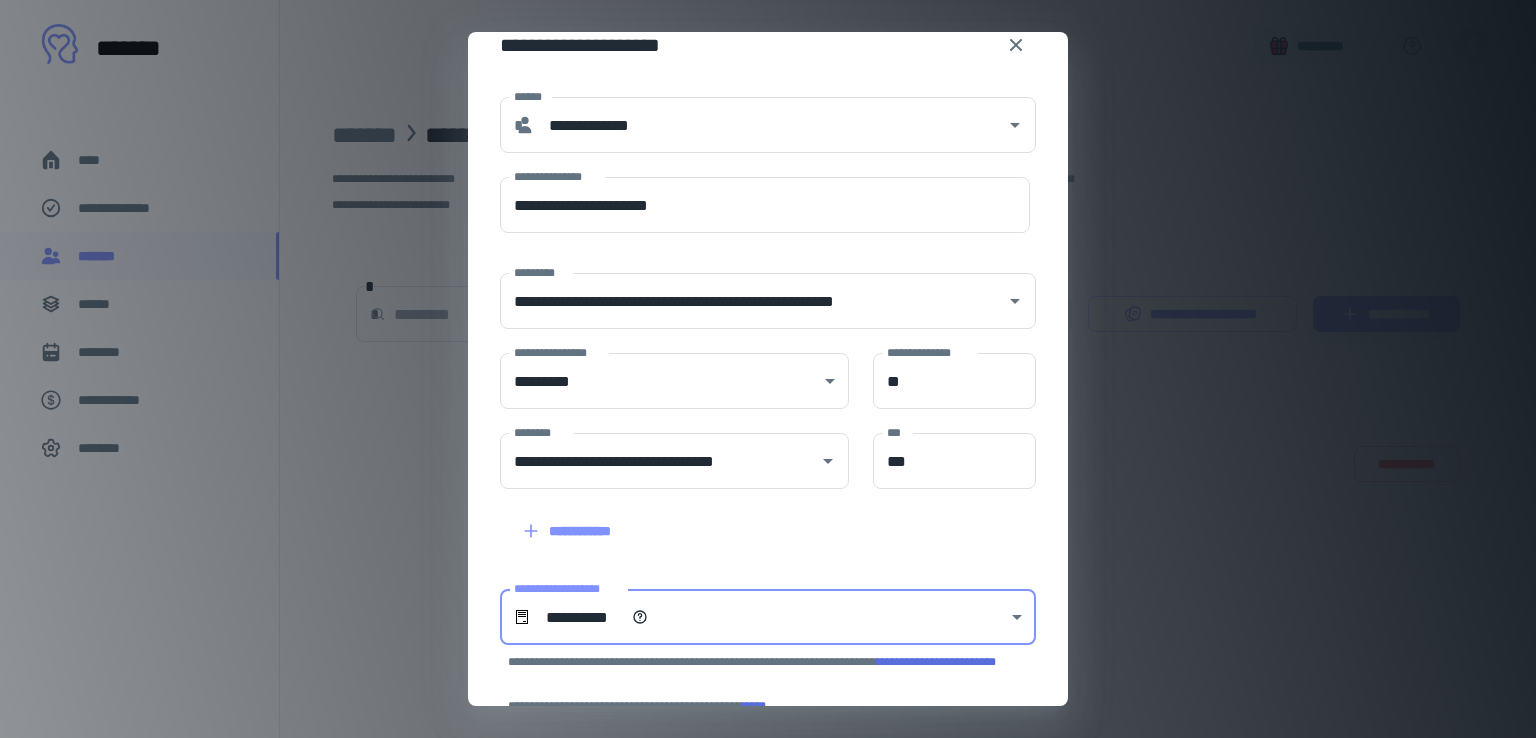scroll, scrollTop: 0, scrollLeft: 0, axis: both 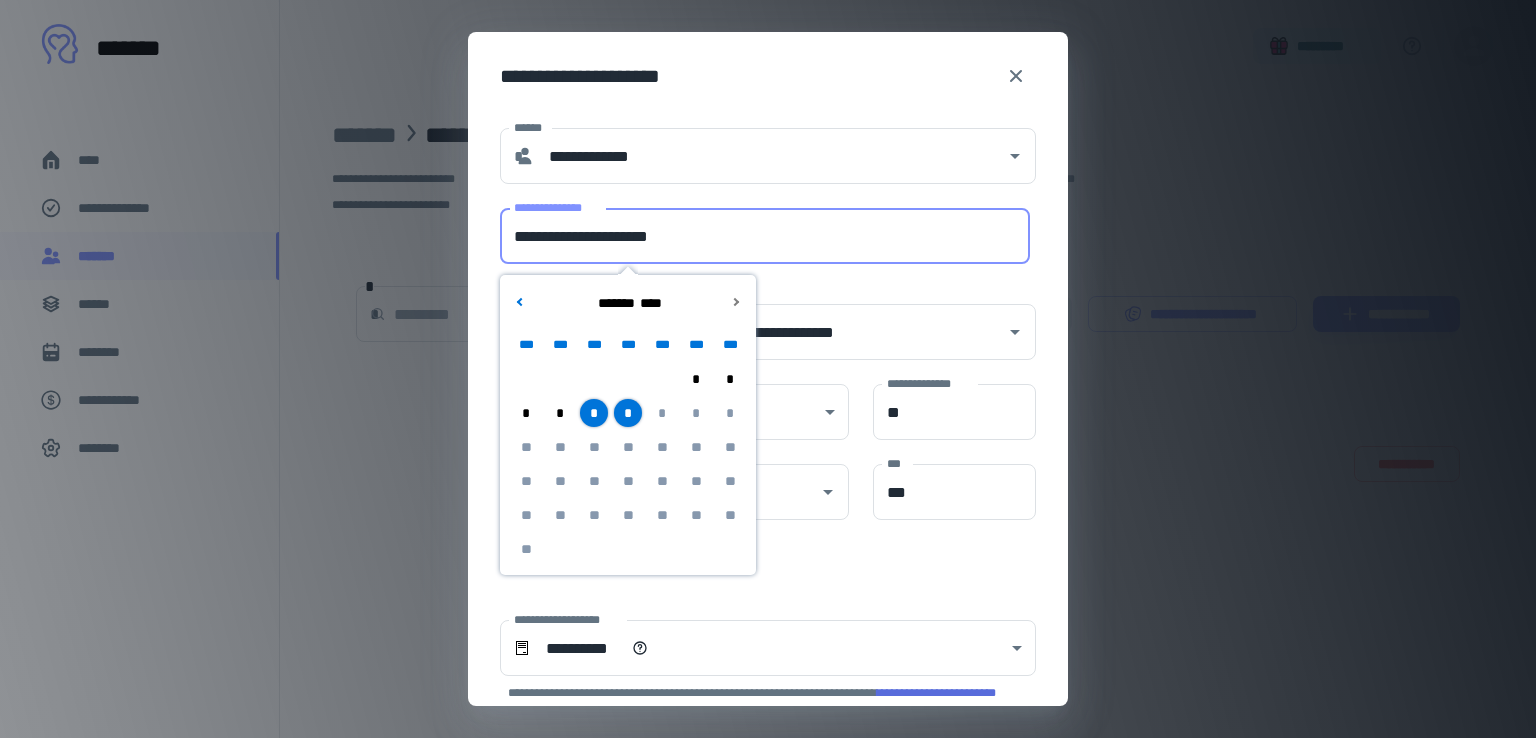 drag, startPoint x: 584, startPoint y: 237, endPoint x: 469, endPoint y: 247, distance: 115.43397 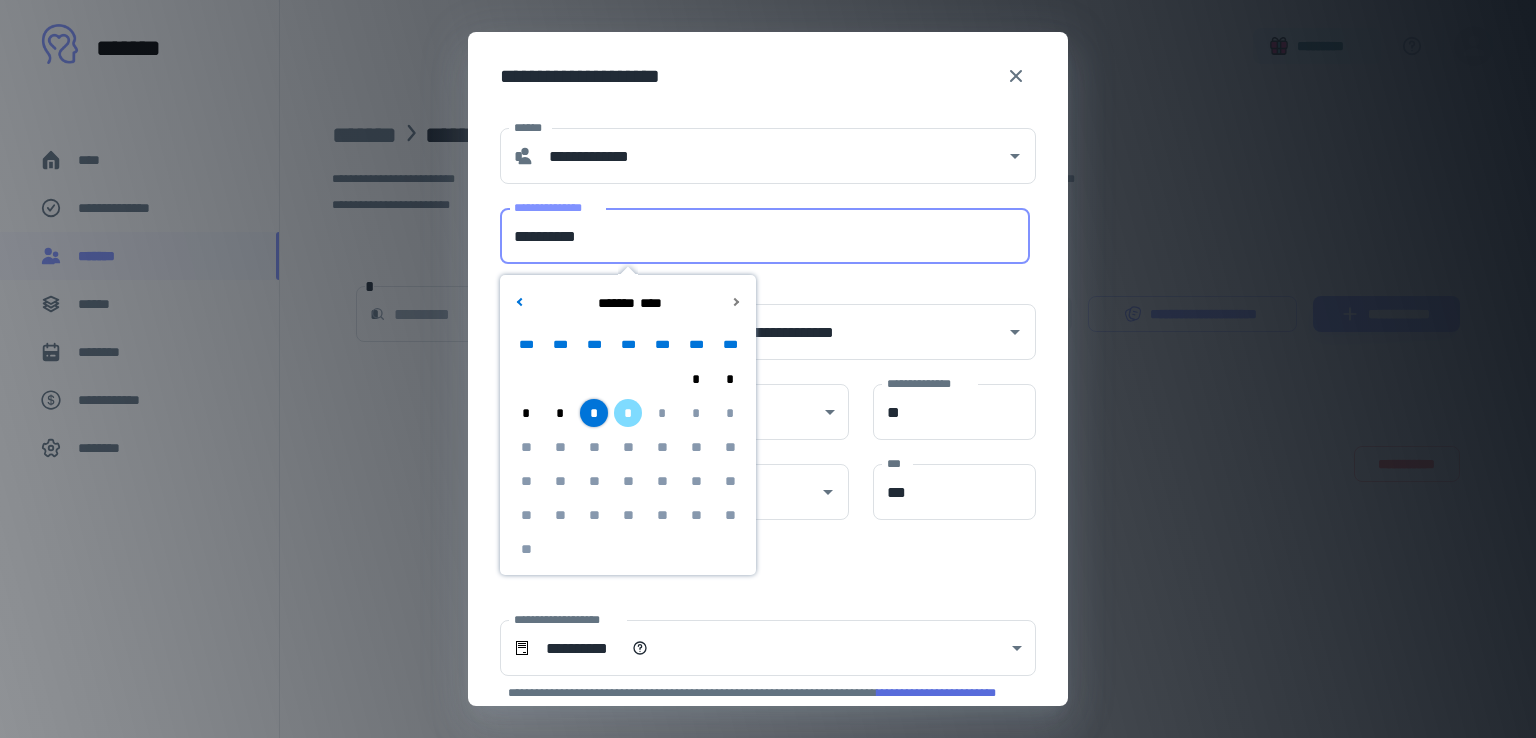 type on "**********" 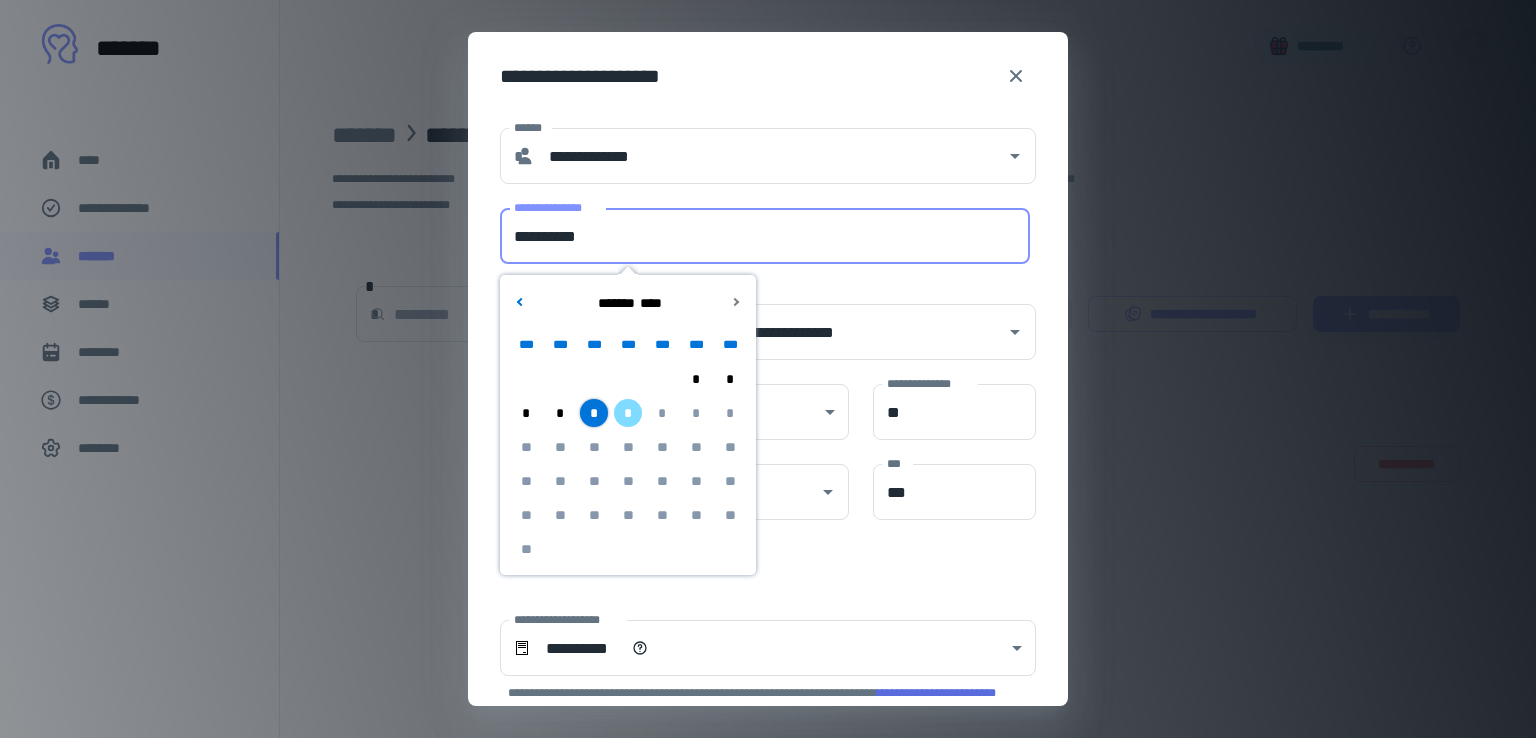 click on "**********" at bounding box center [756, 320] 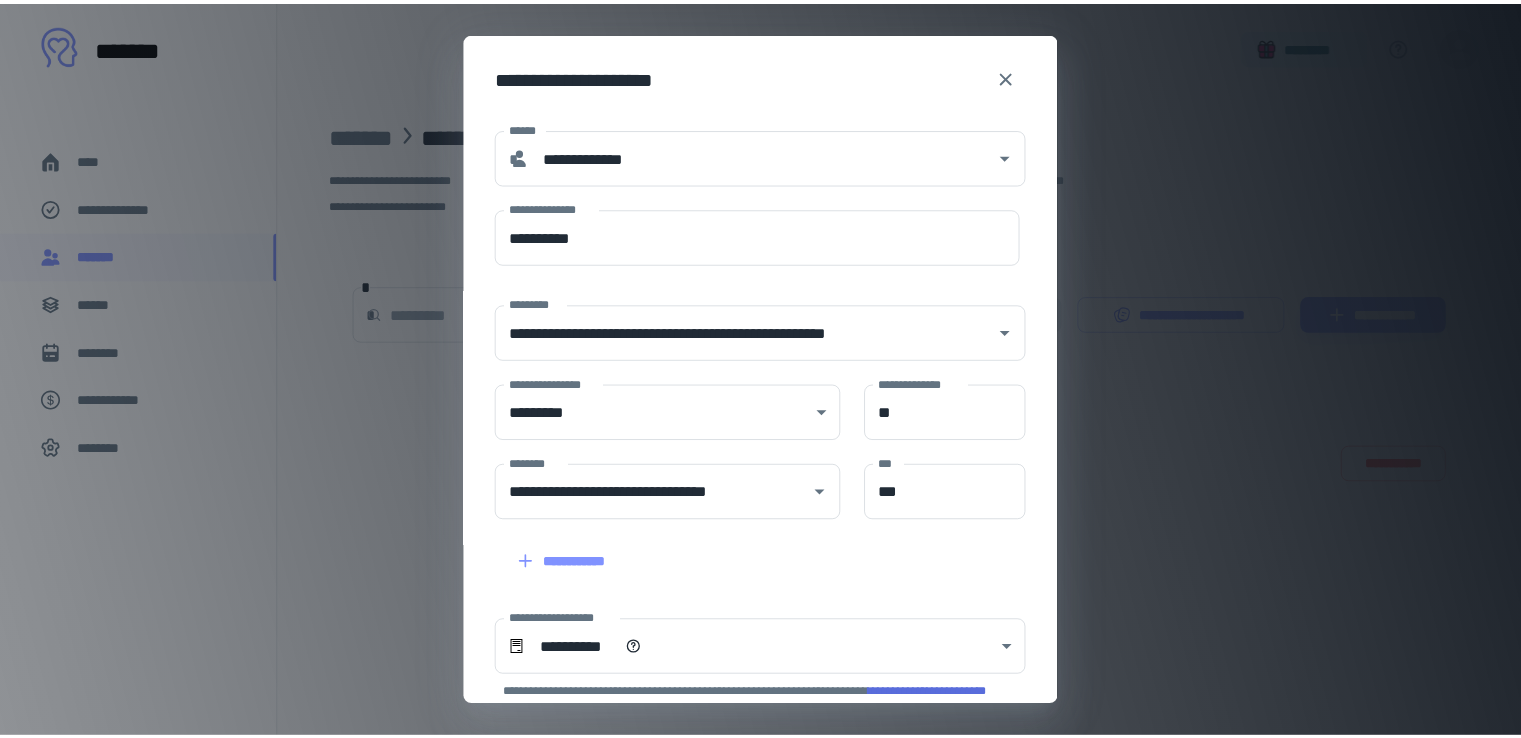 scroll, scrollTop: 230, scrollLeft: 0, axis: vertical 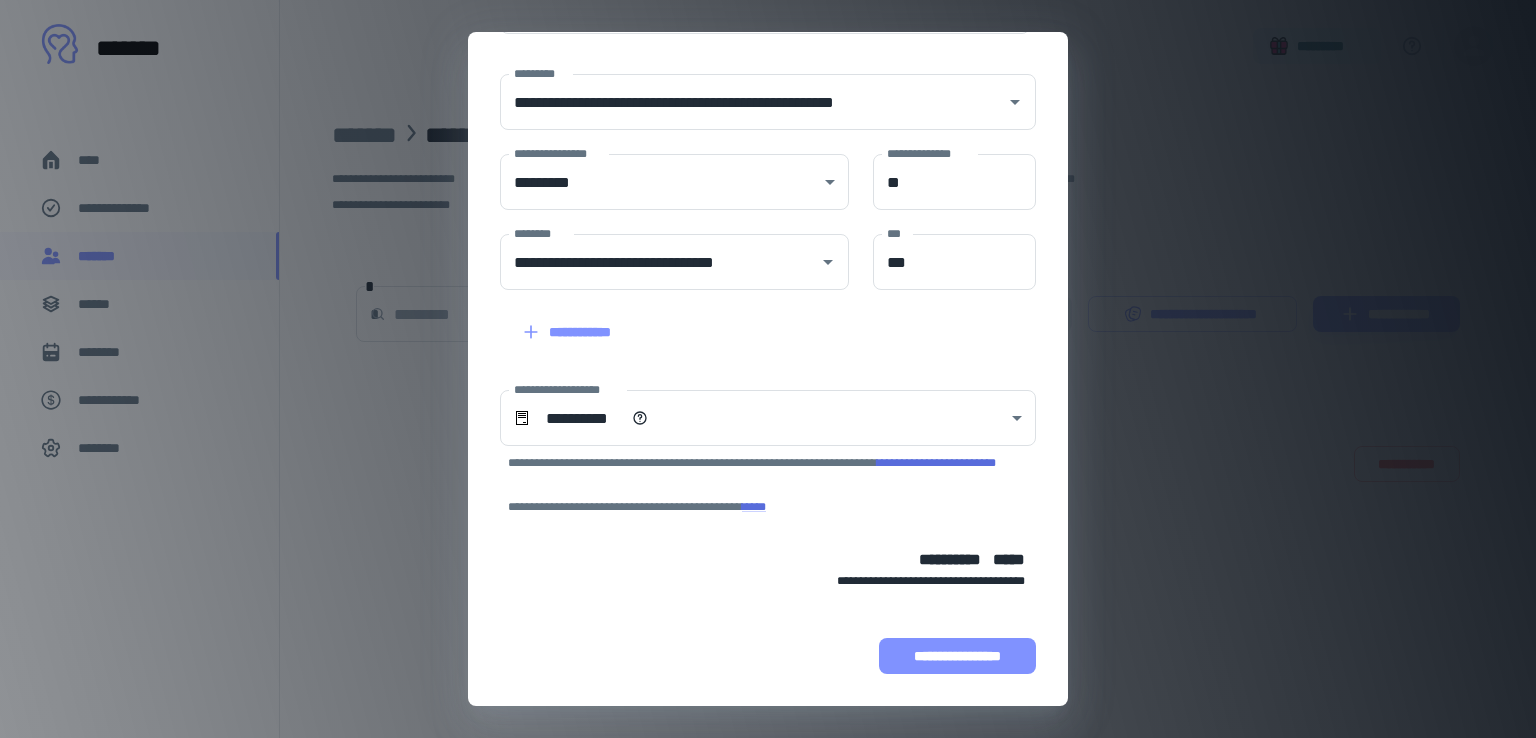 click on "**********" at bounding box center [957, 656] 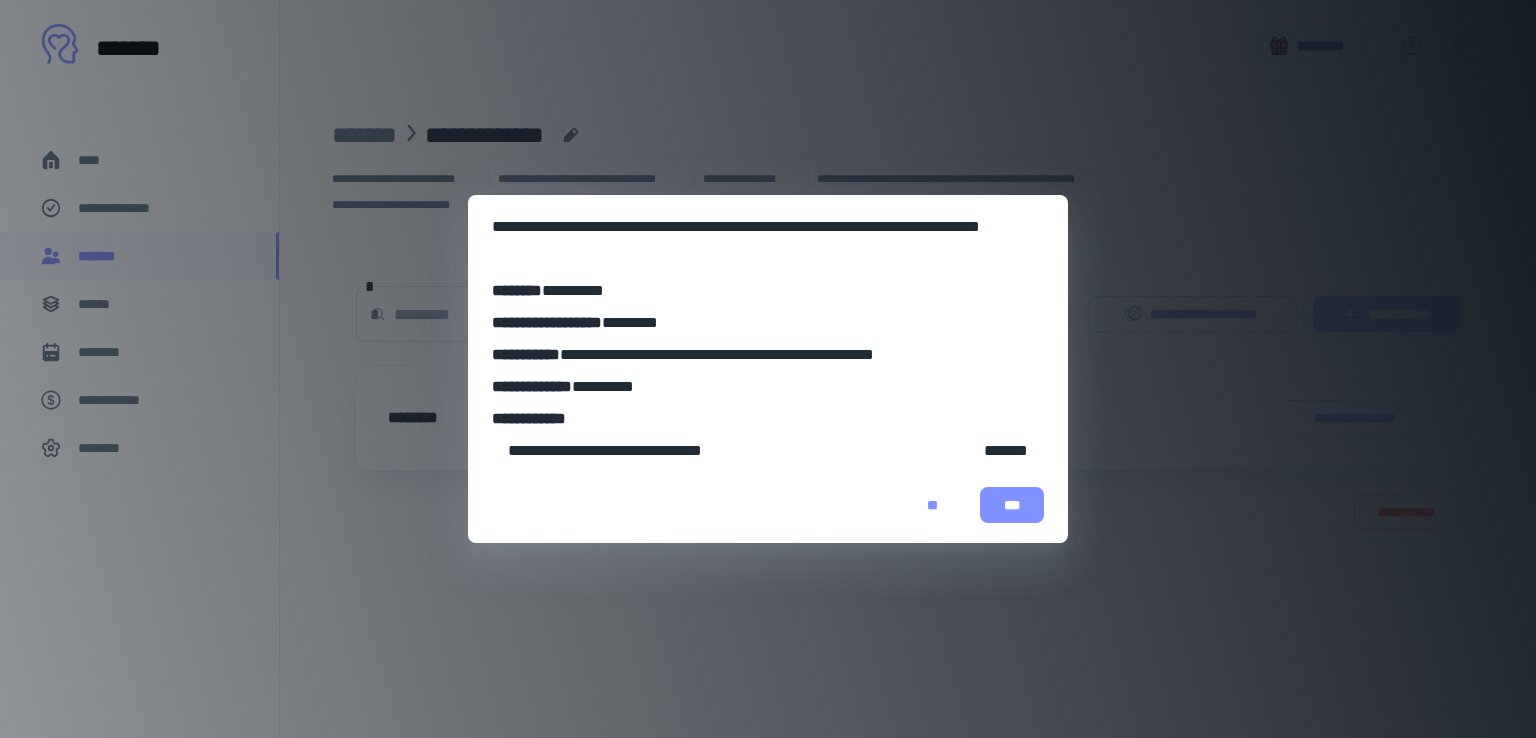 click on "***" at bounding box center [1012, 505] 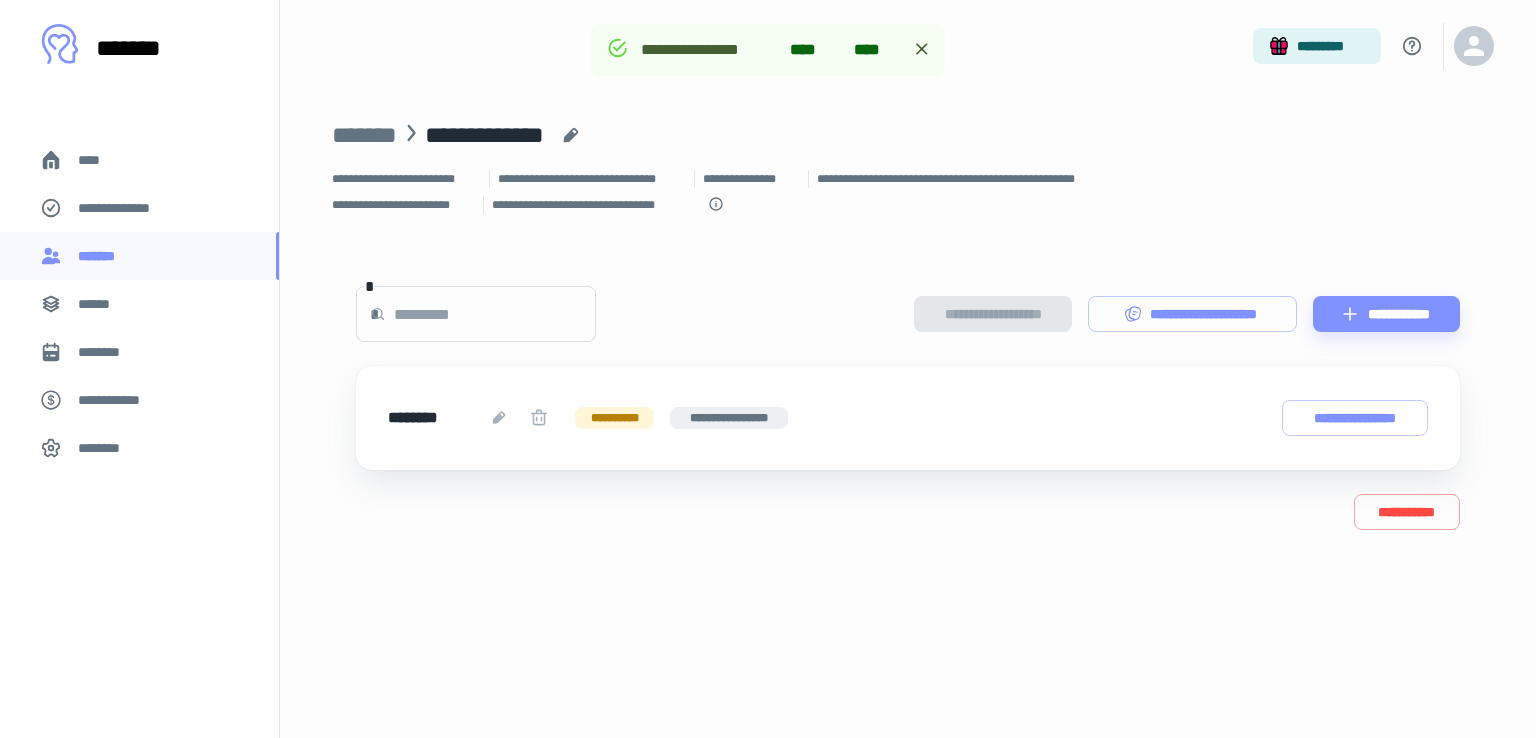click on "****" at bounding box center [139, 160] 